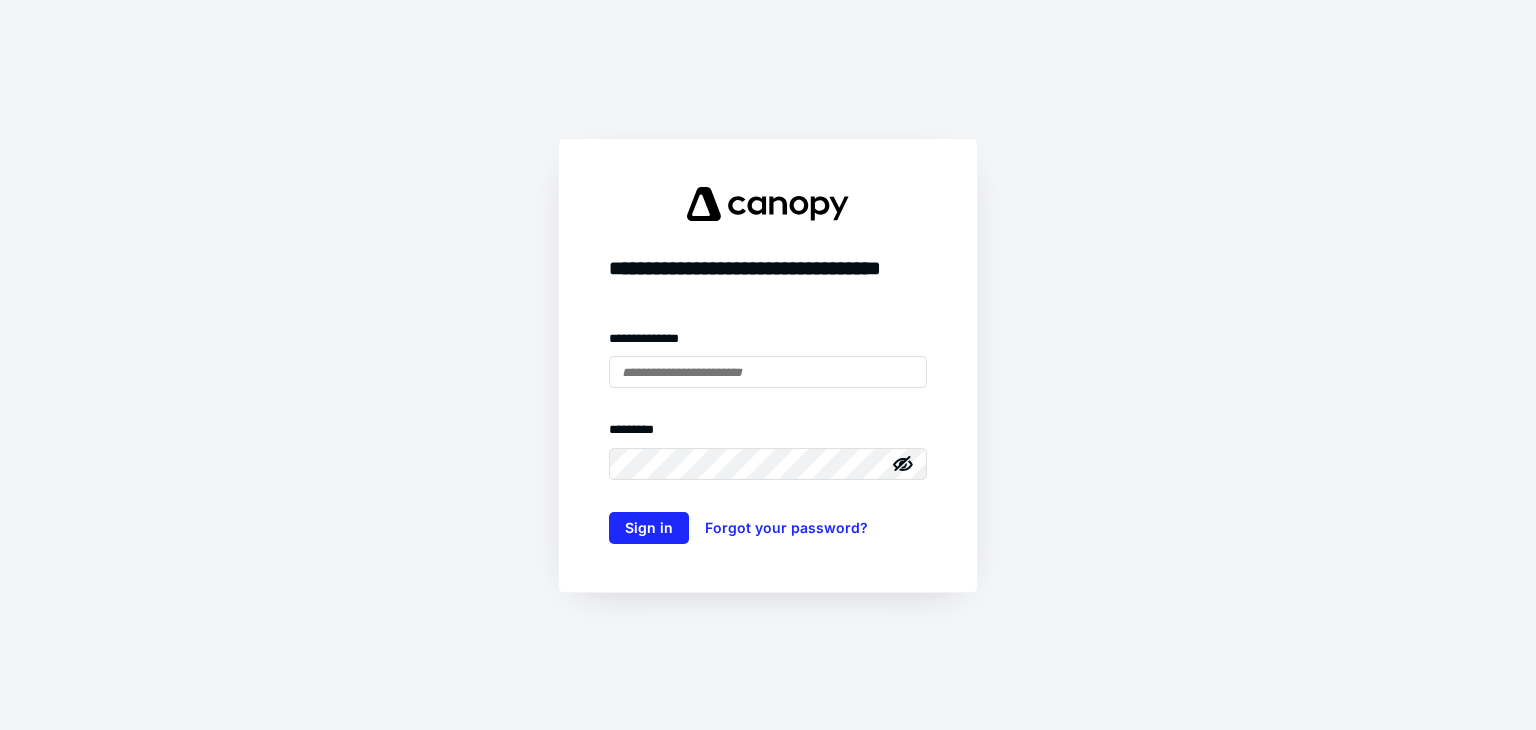 scroll, scrollTop: 0, scrollLeft: 0, axis: both 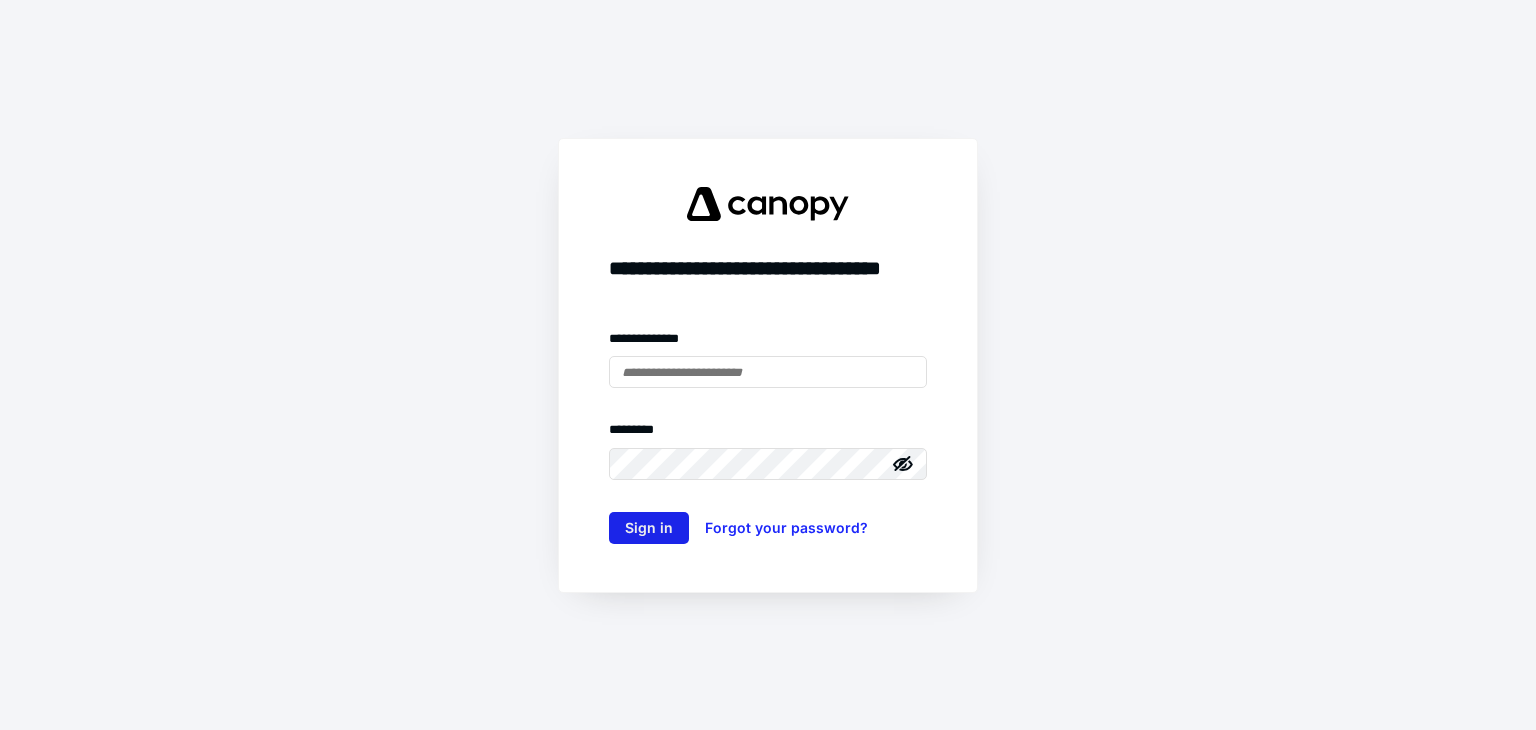 type on "**********" 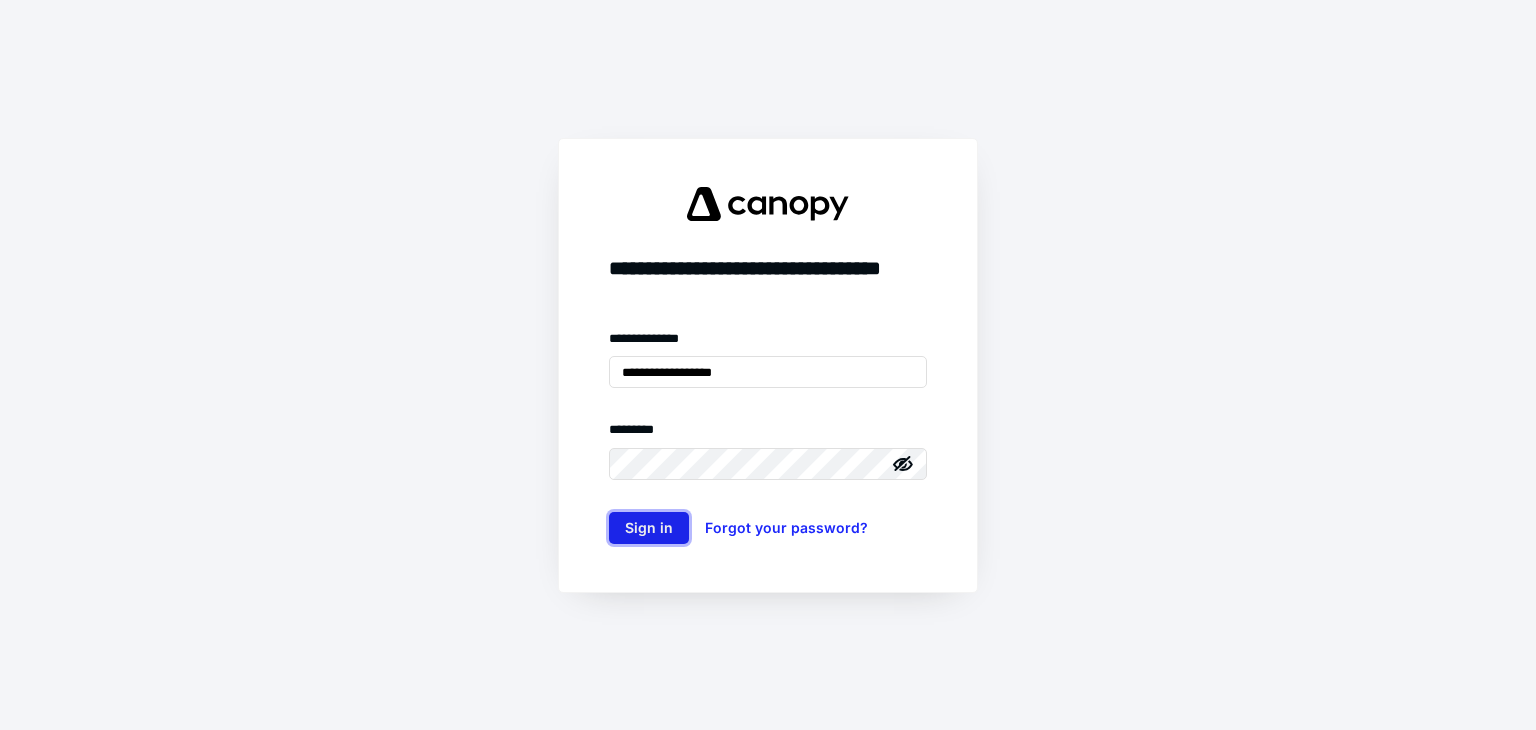 click on "Sign in" at bounding box center (649, 528) 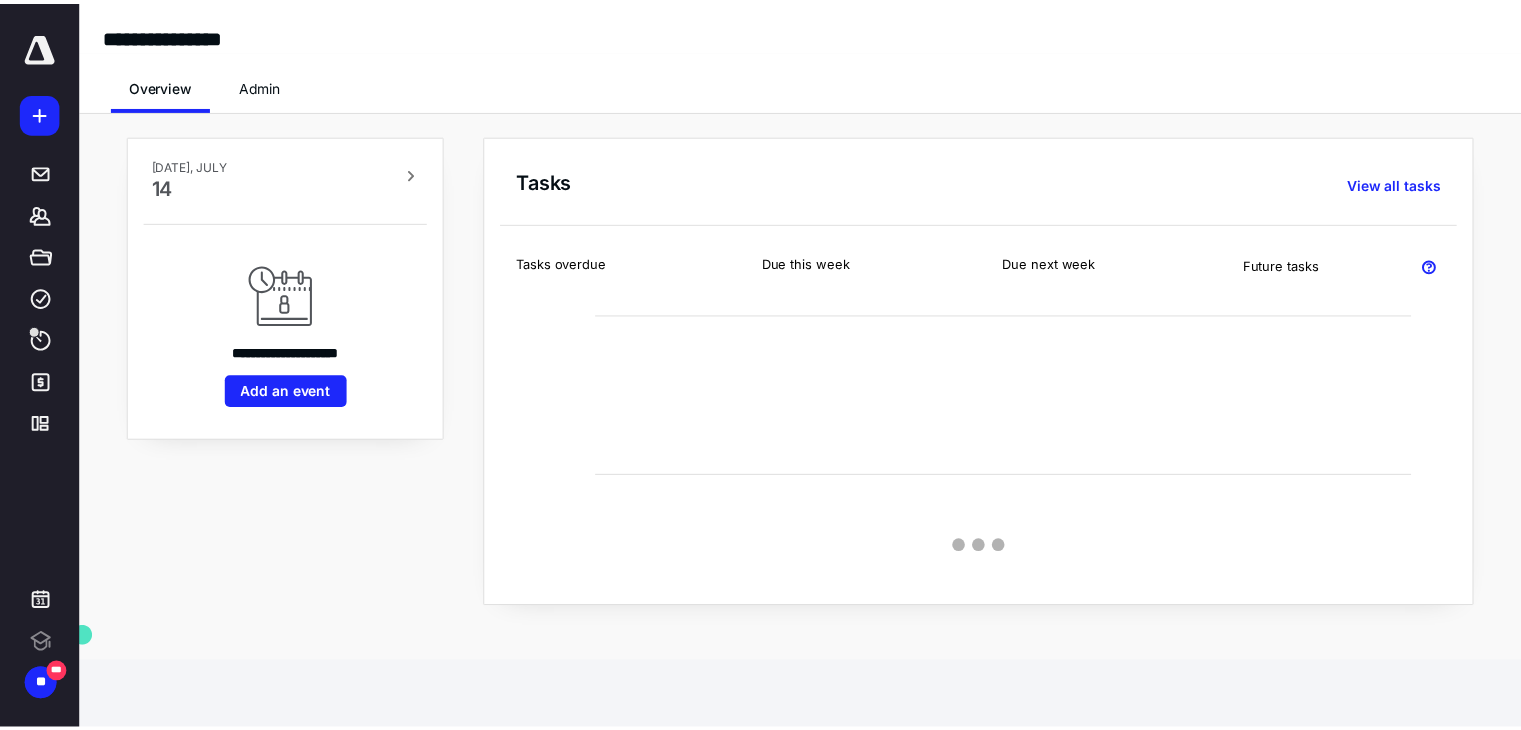 scroll, scrollTop: 0, scrollLeft: 0, axis: both 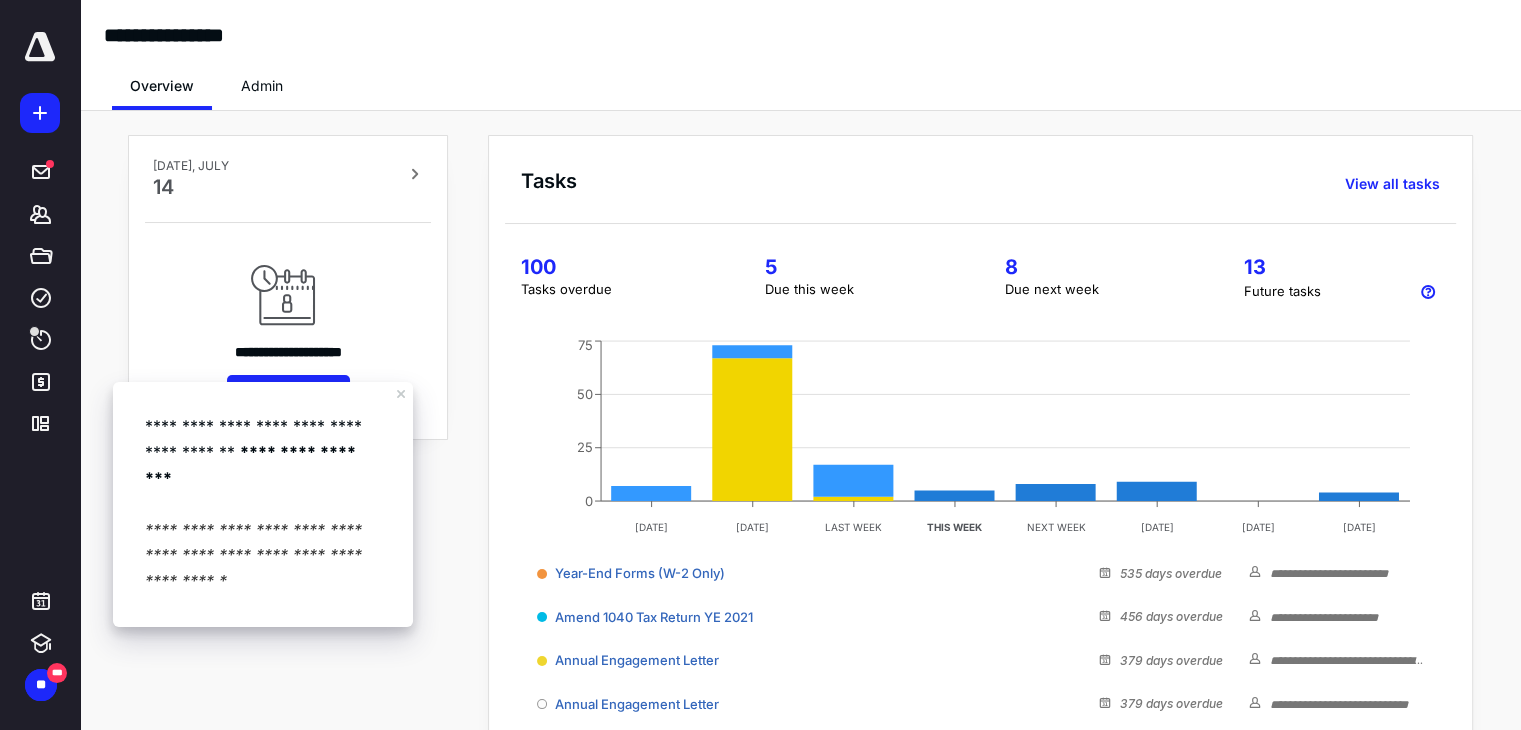 click on "**********" at bounding box center (263, 556) 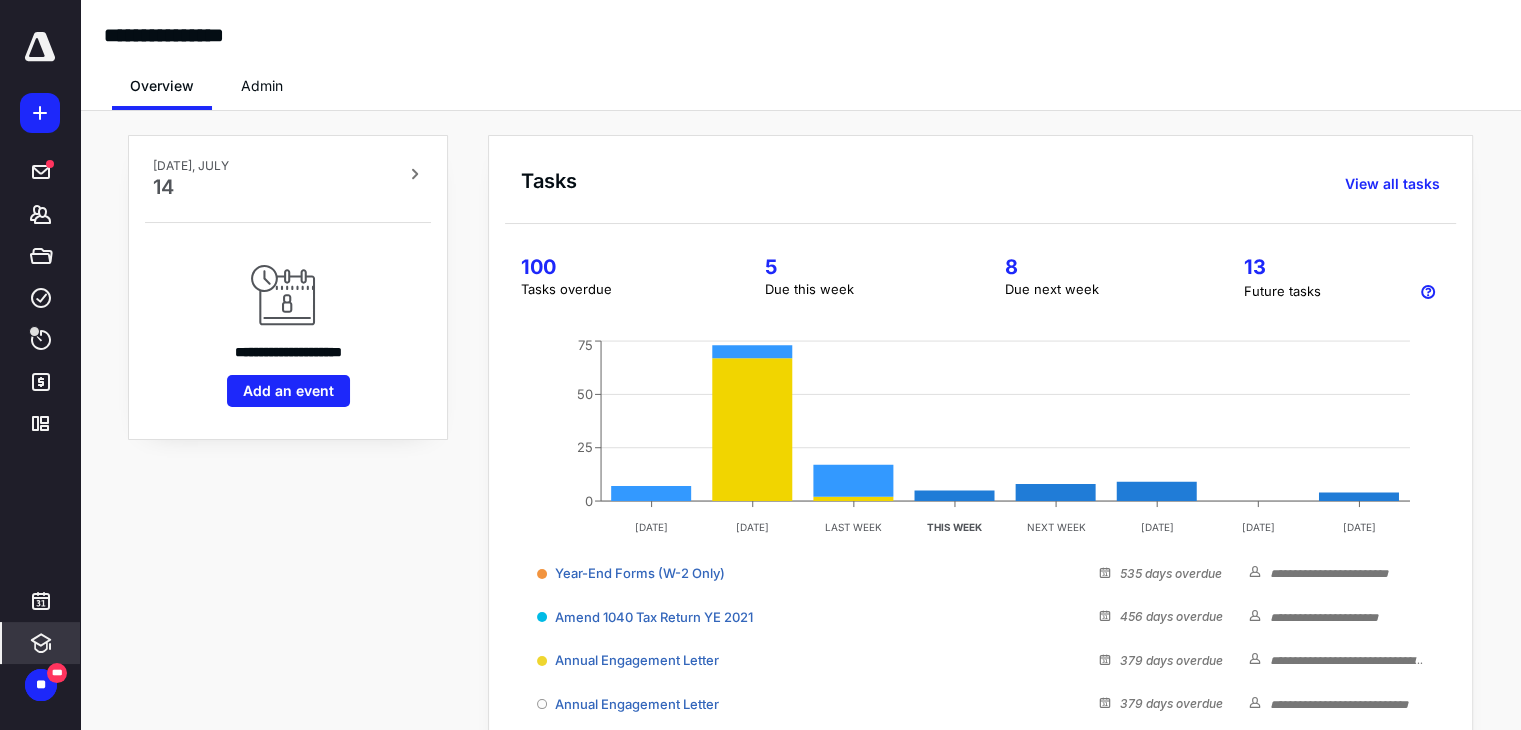 click 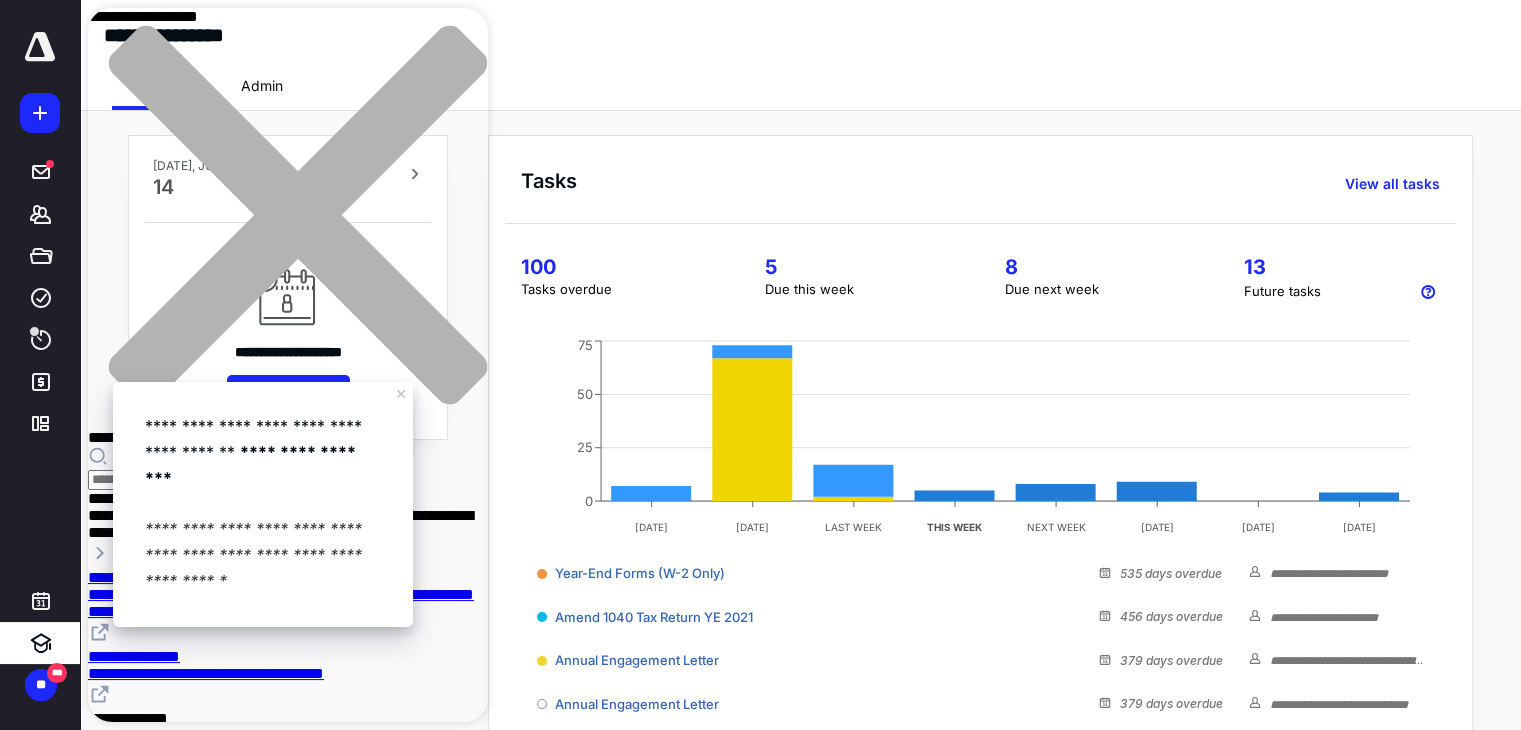 click on "**********" at bounding box center (288, 679) 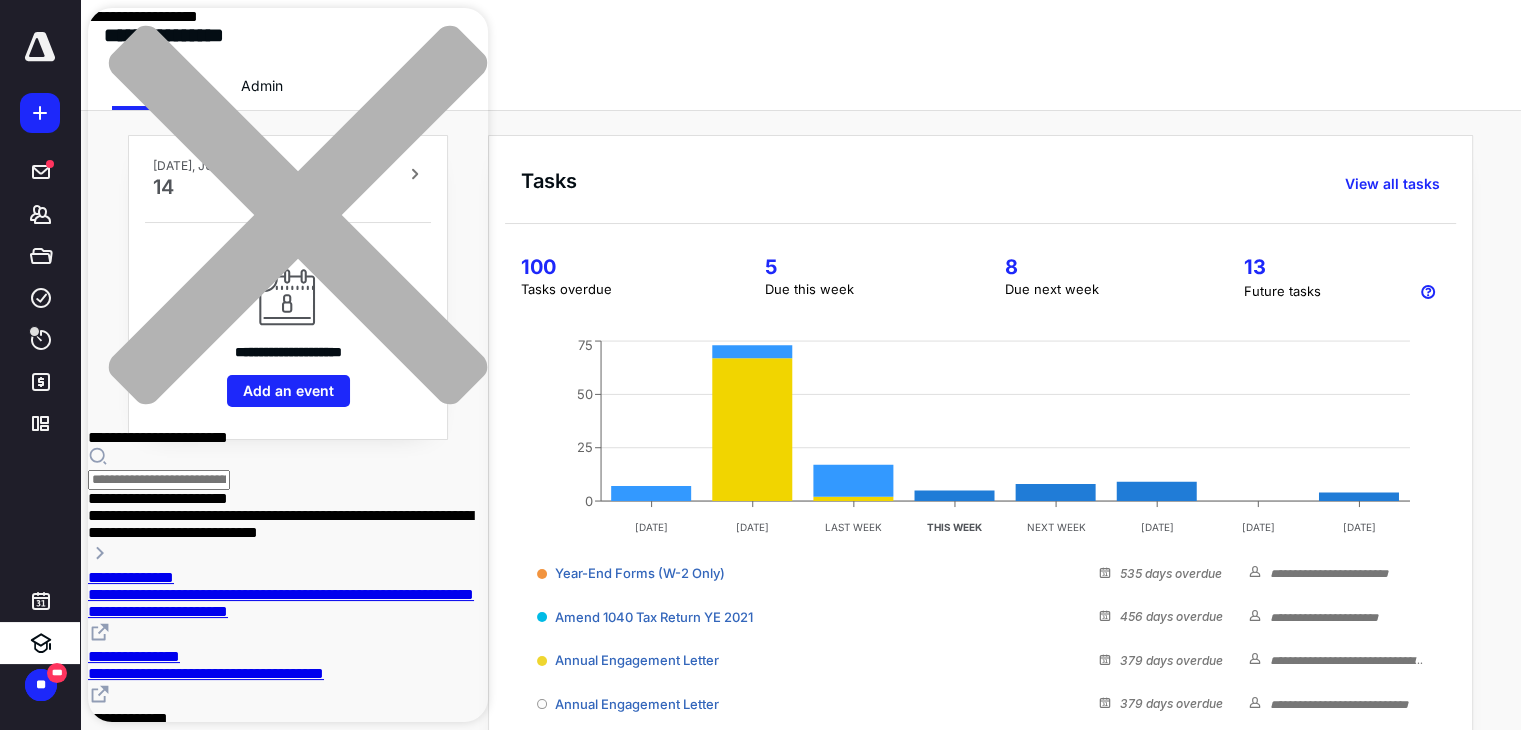 click on "**********" at bounding box center [280, 524] 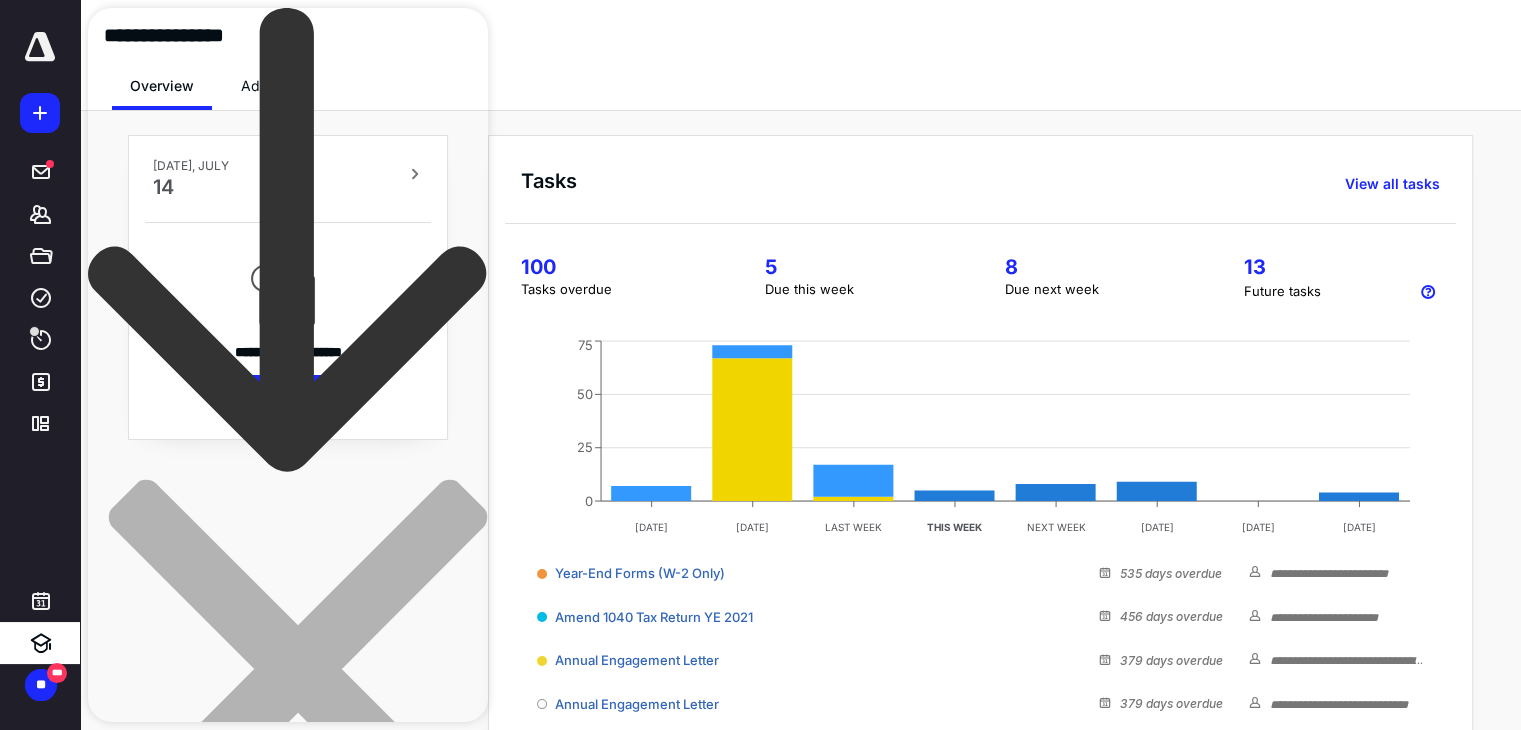 click on "**********" at bounding box center [158, 1035] 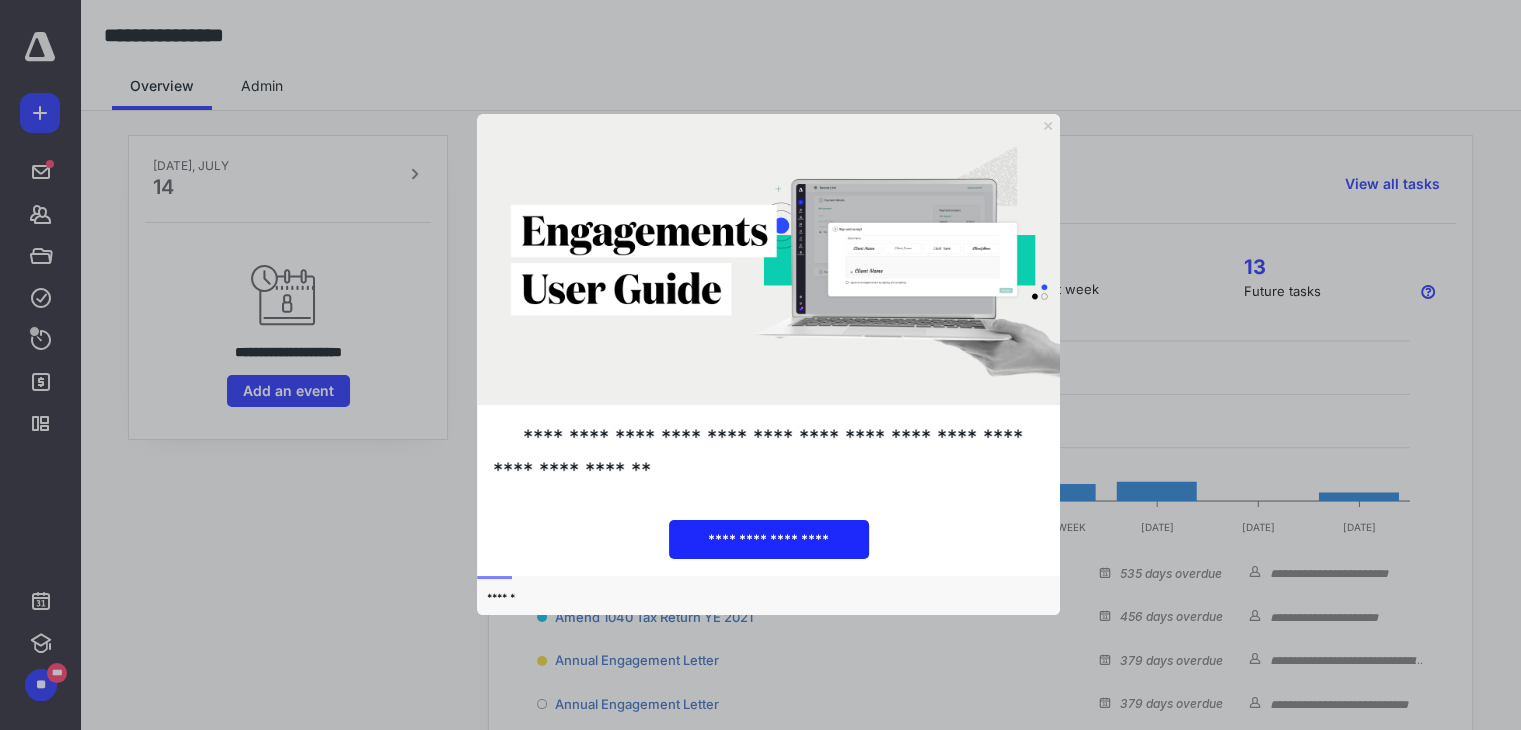 click at bounding box center [760, 365] 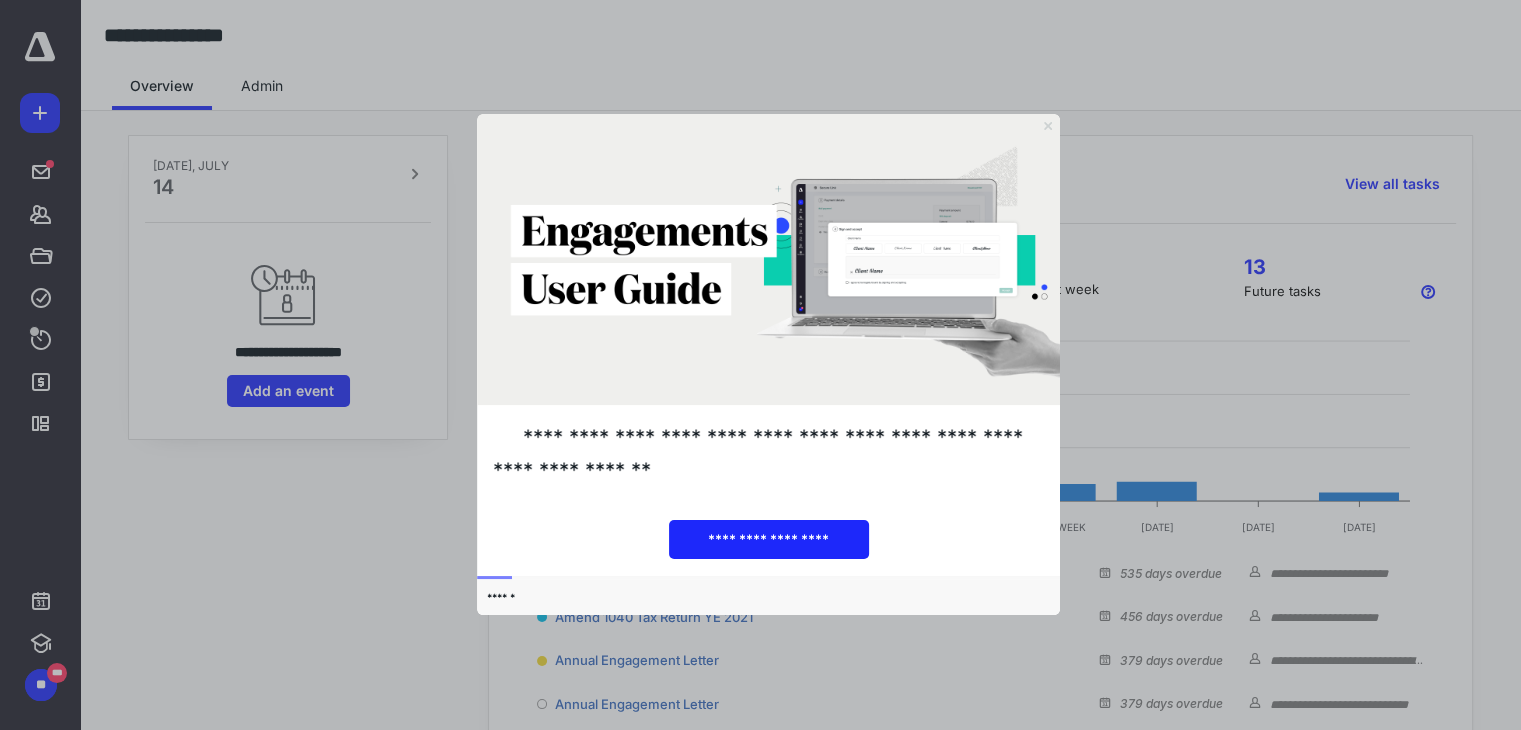 click 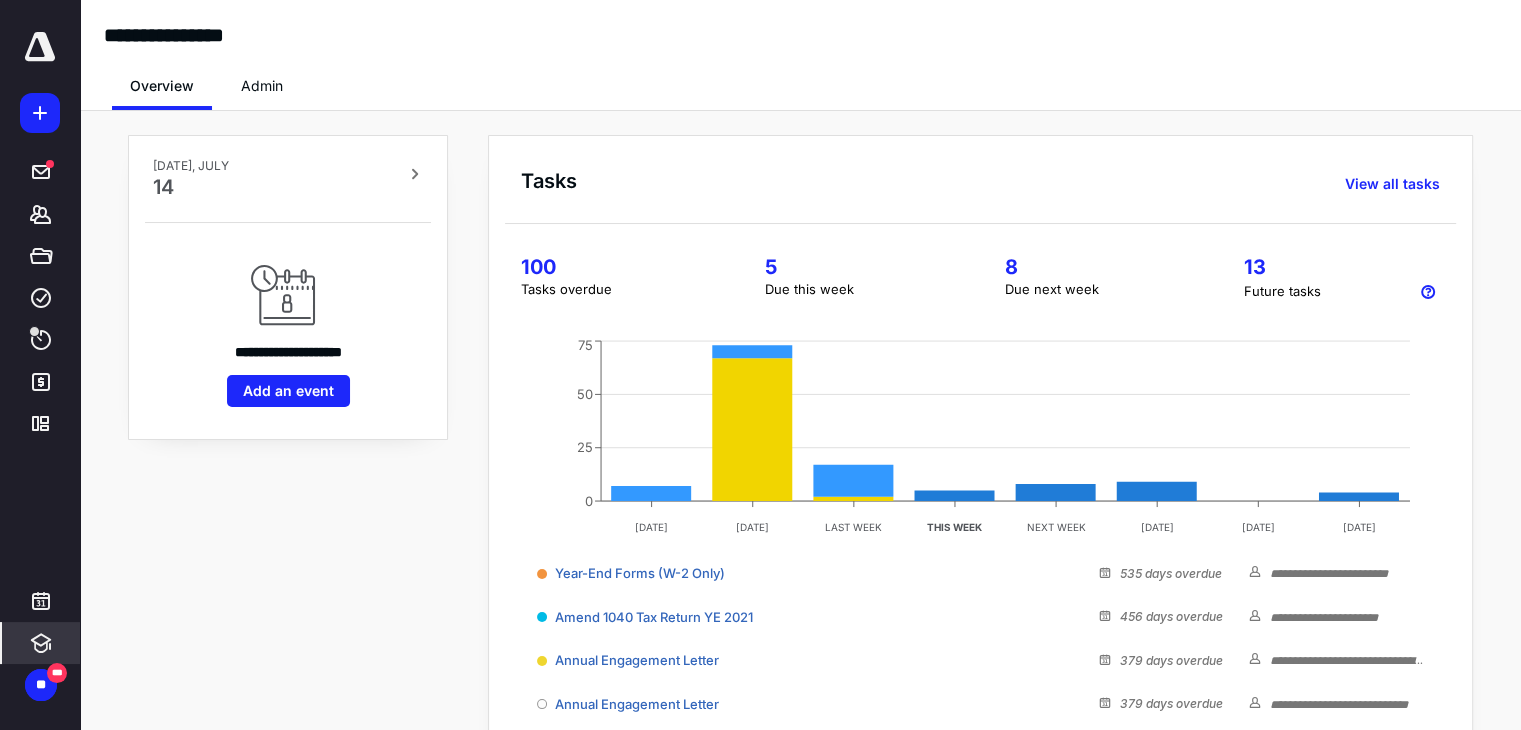click 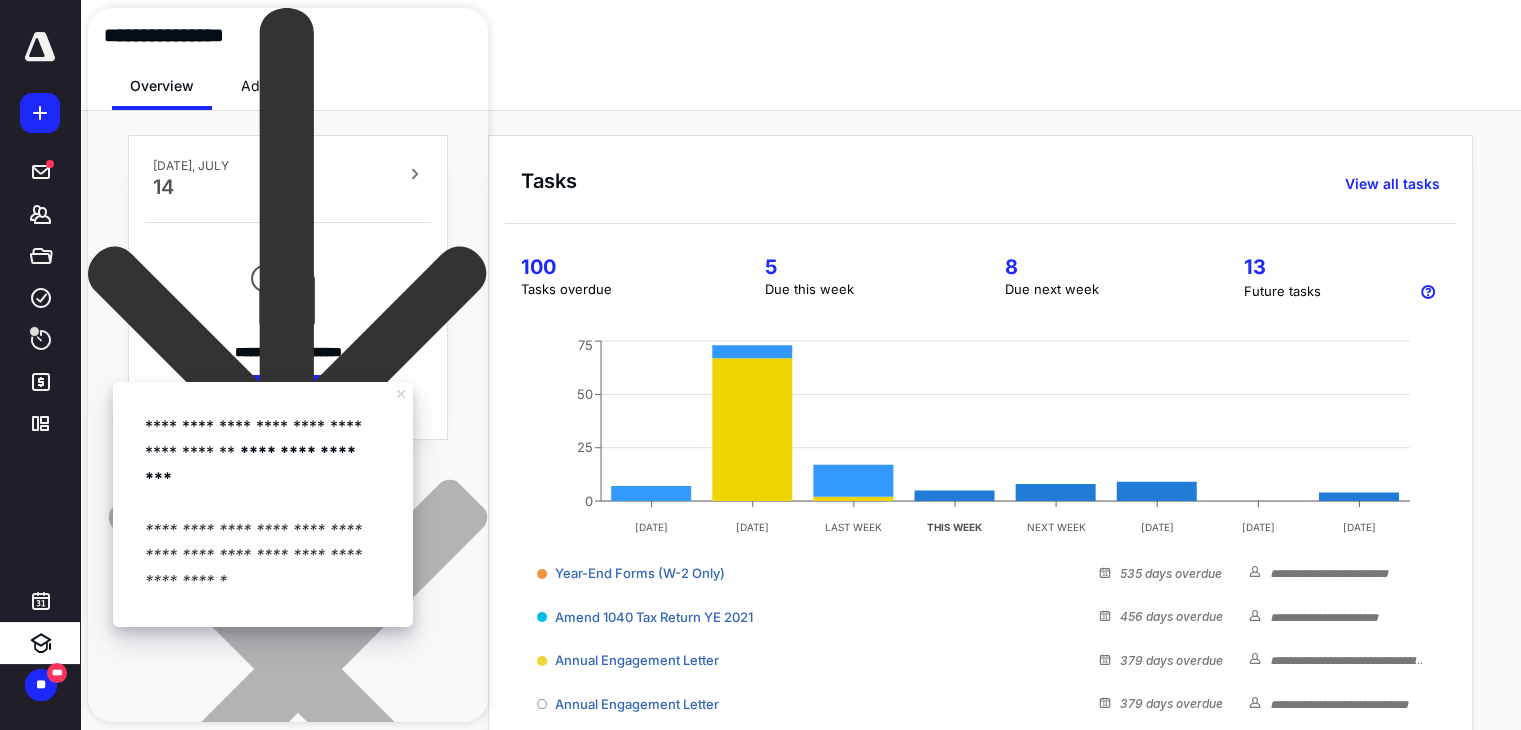 click 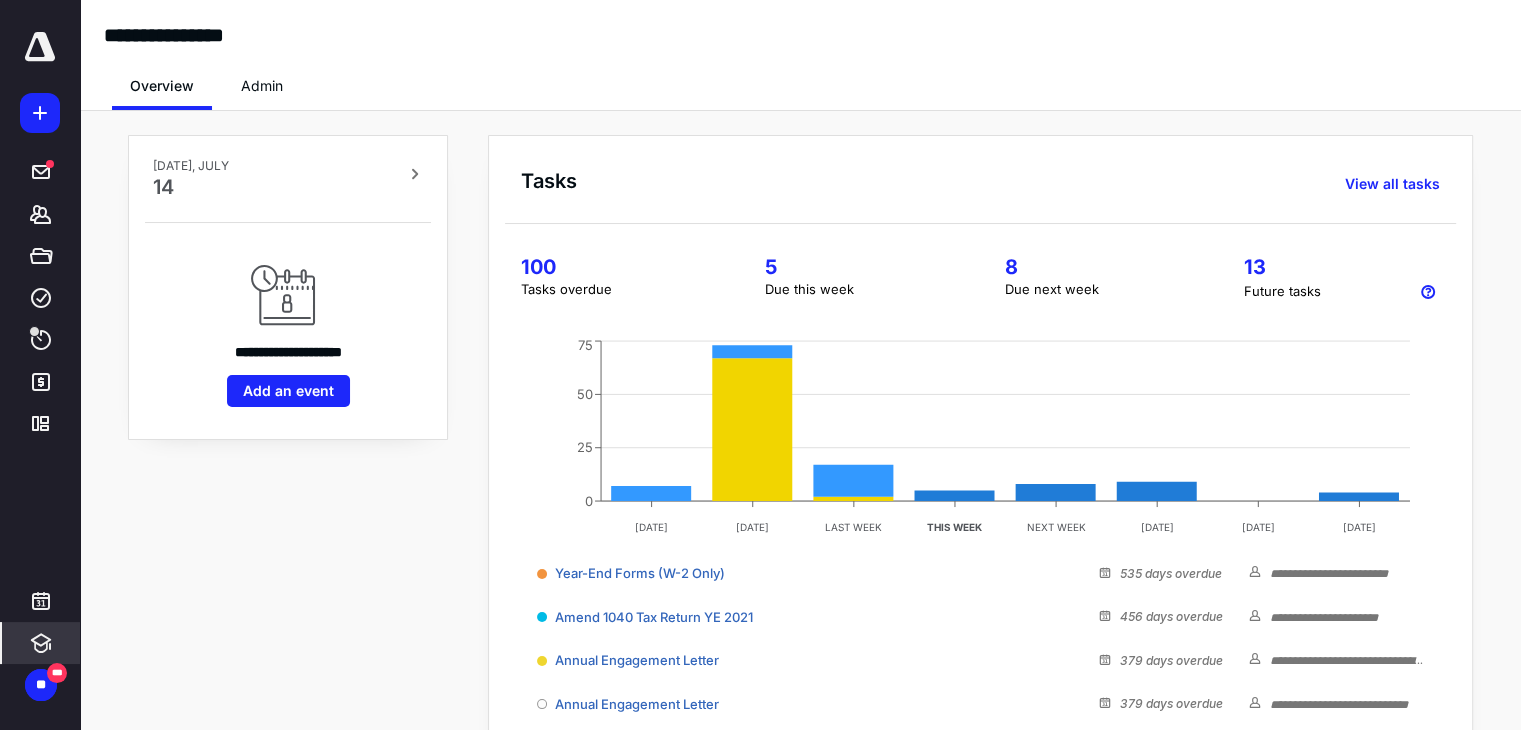 click 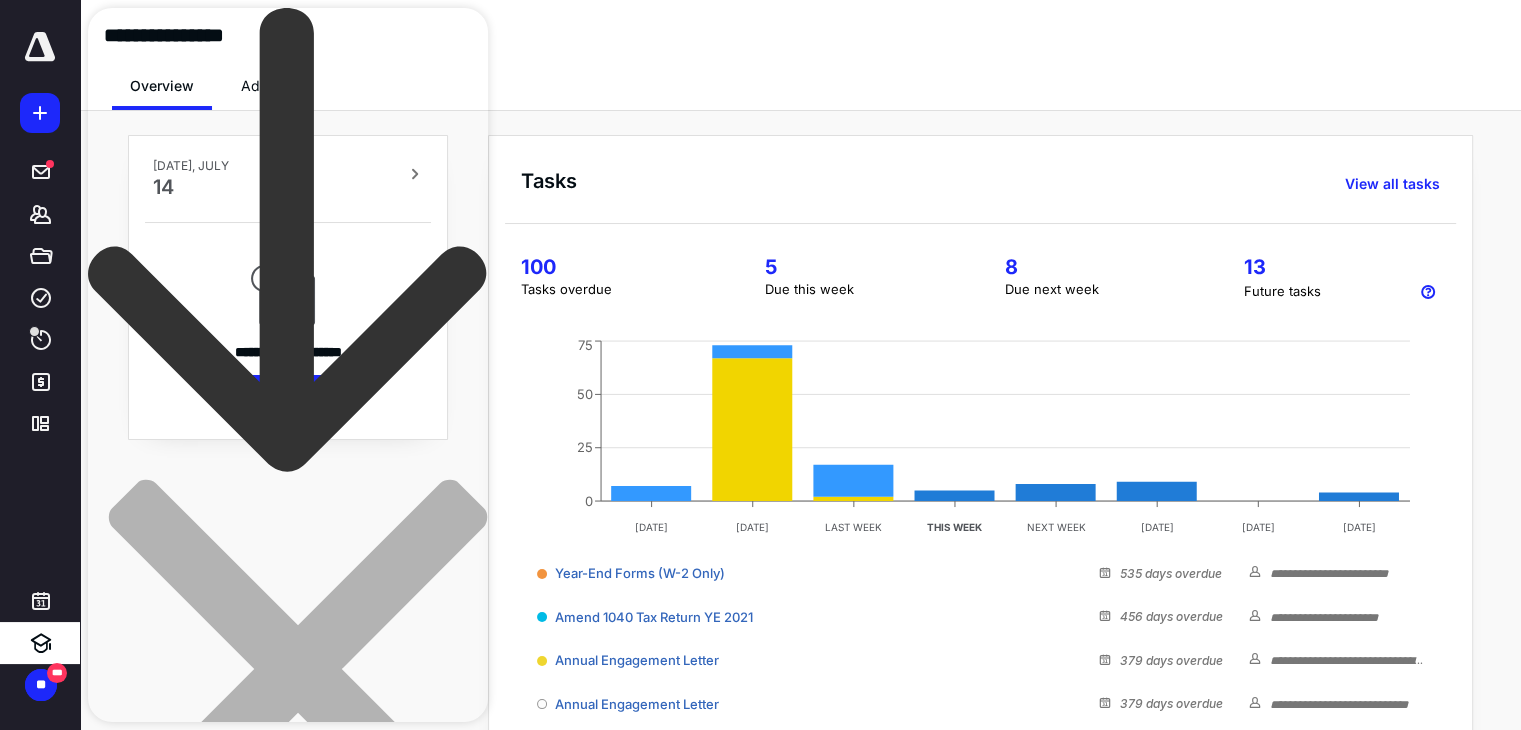 click 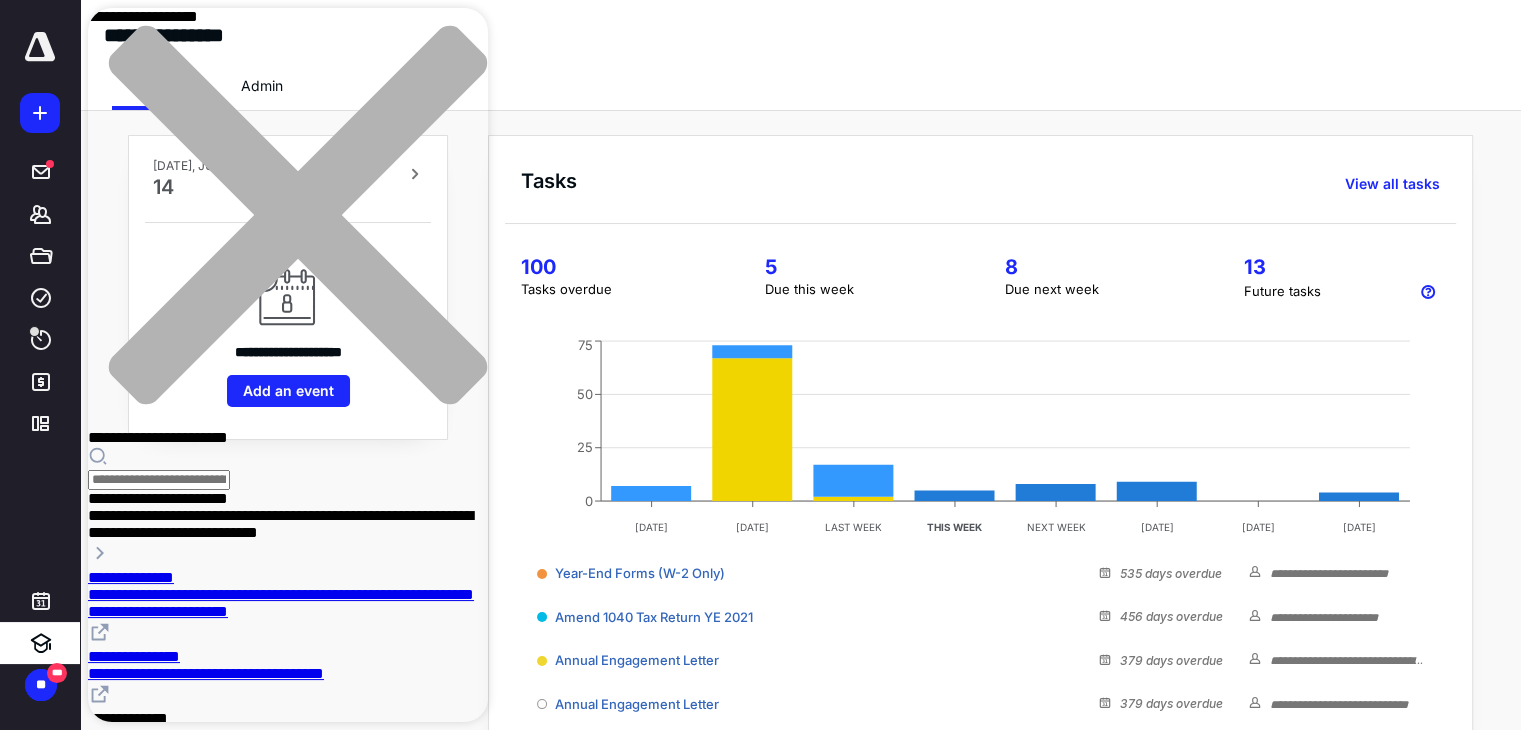 click on "**********" at bounding box center (281, 823) 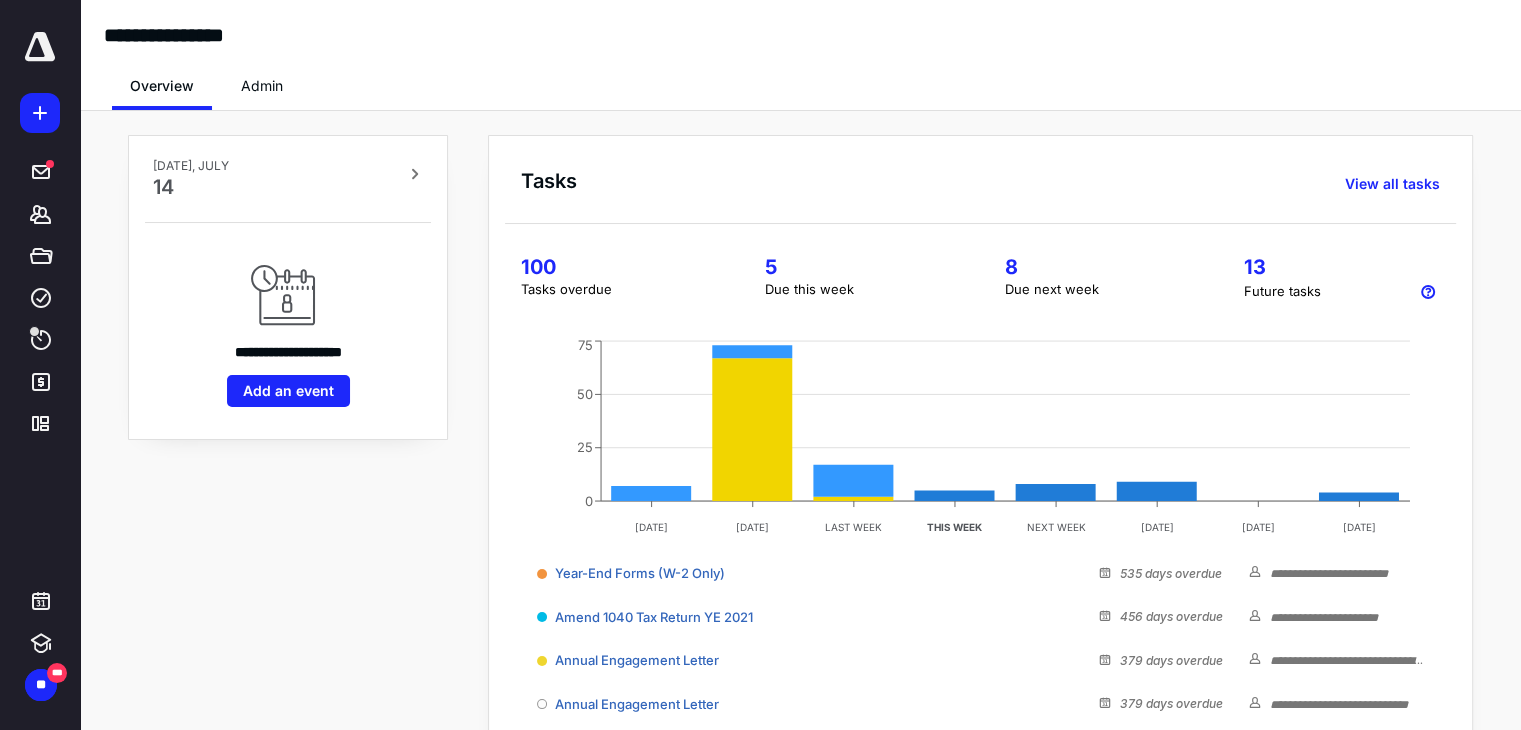 click on "**********" at bounding box center [800, 581] 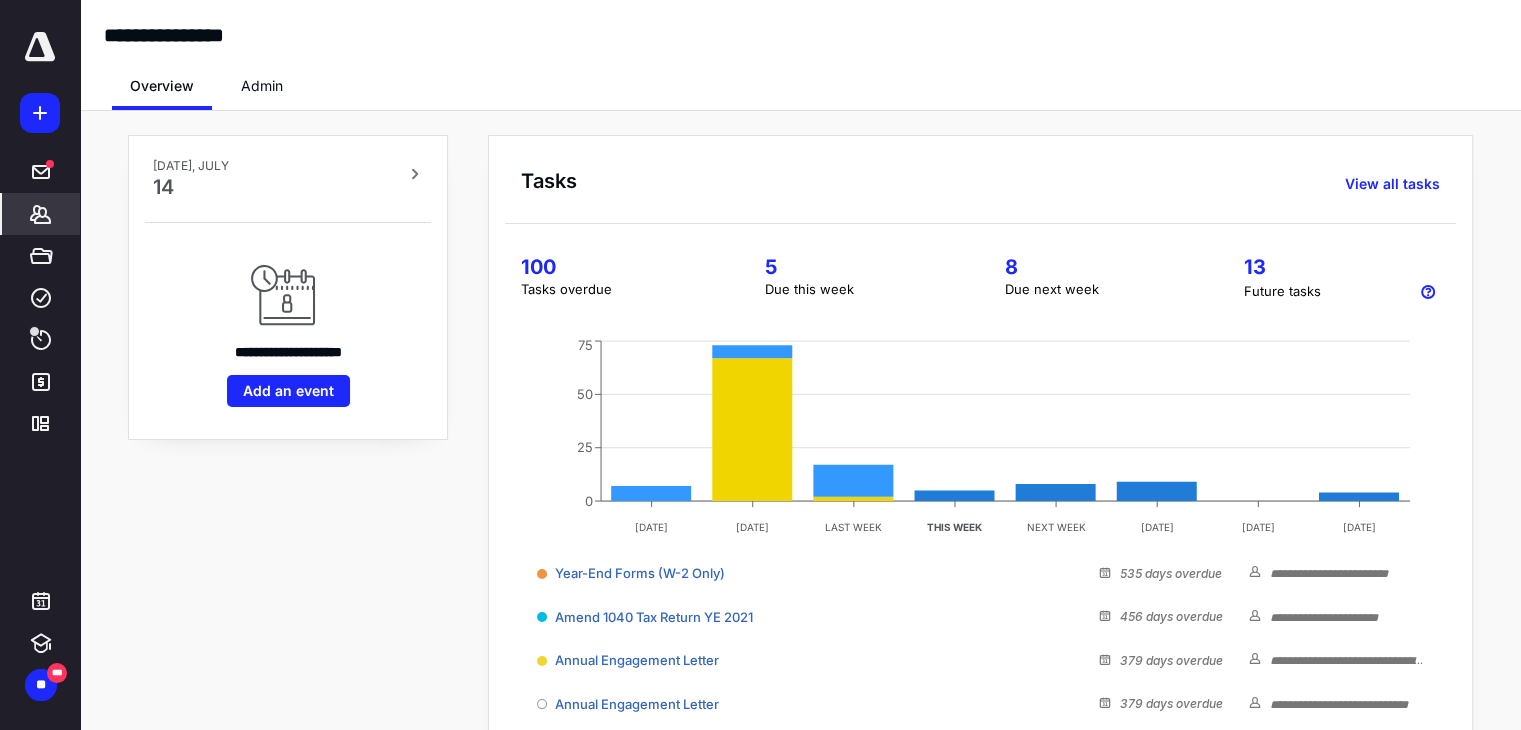 click 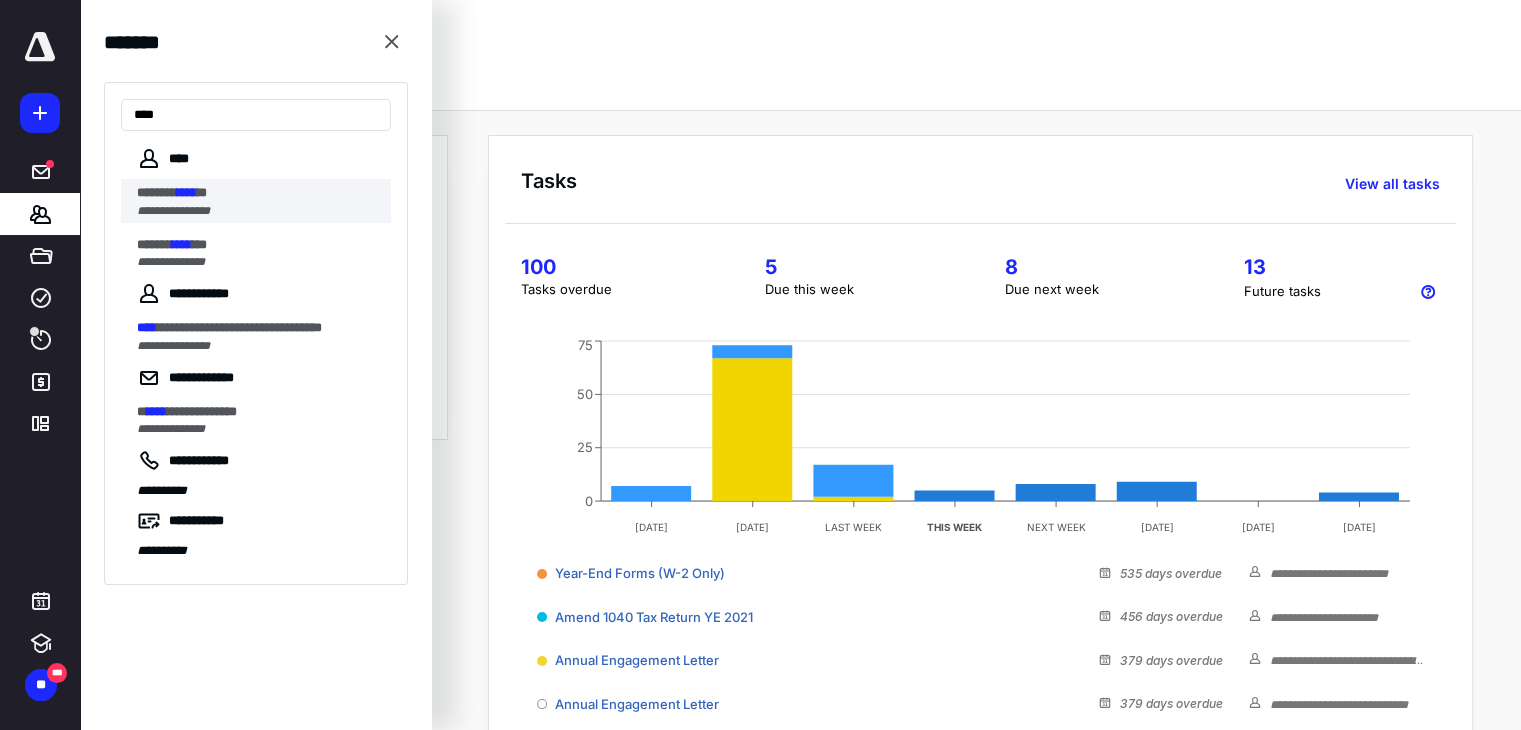 type on "****" 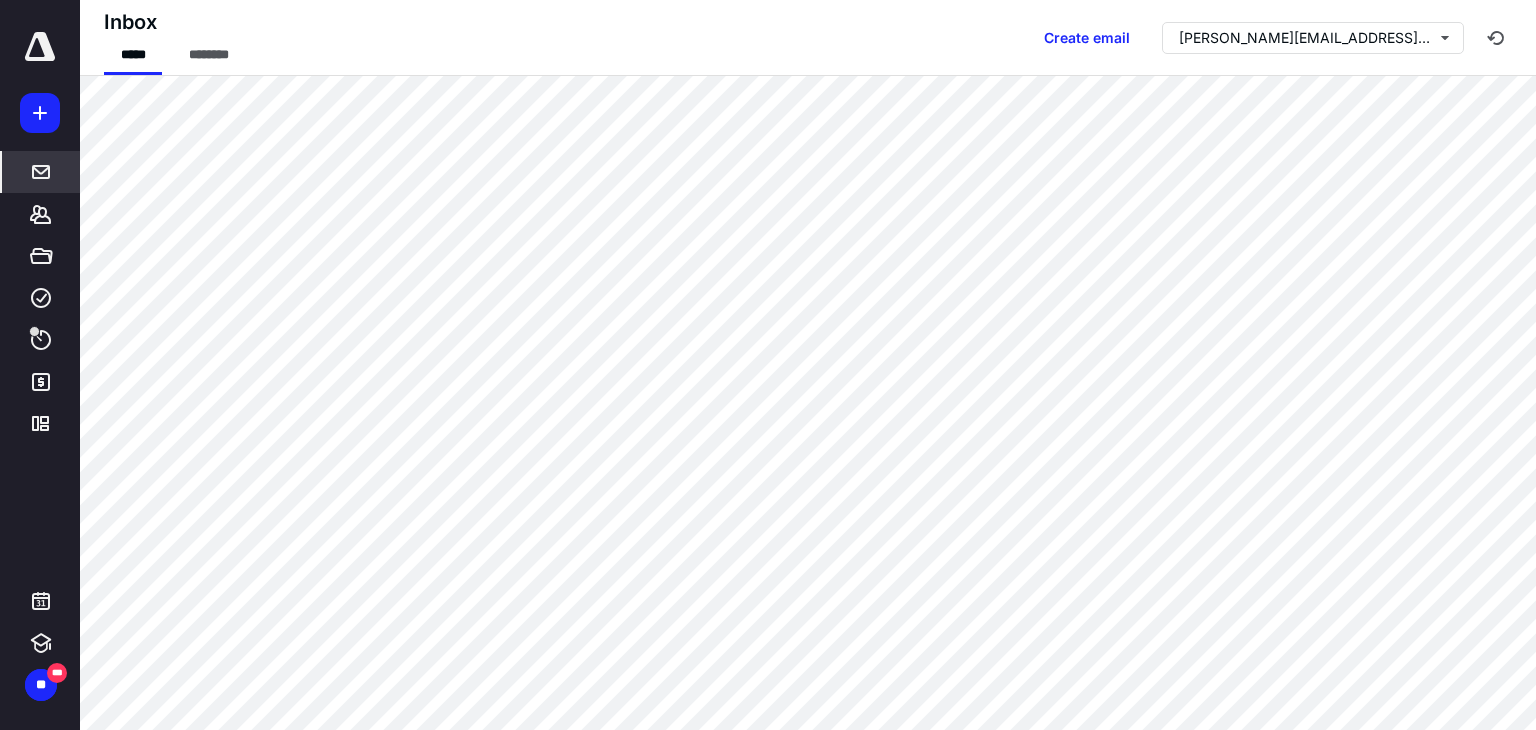 scroll, scrollTop: 0, scrollLeft: 0, axis: both 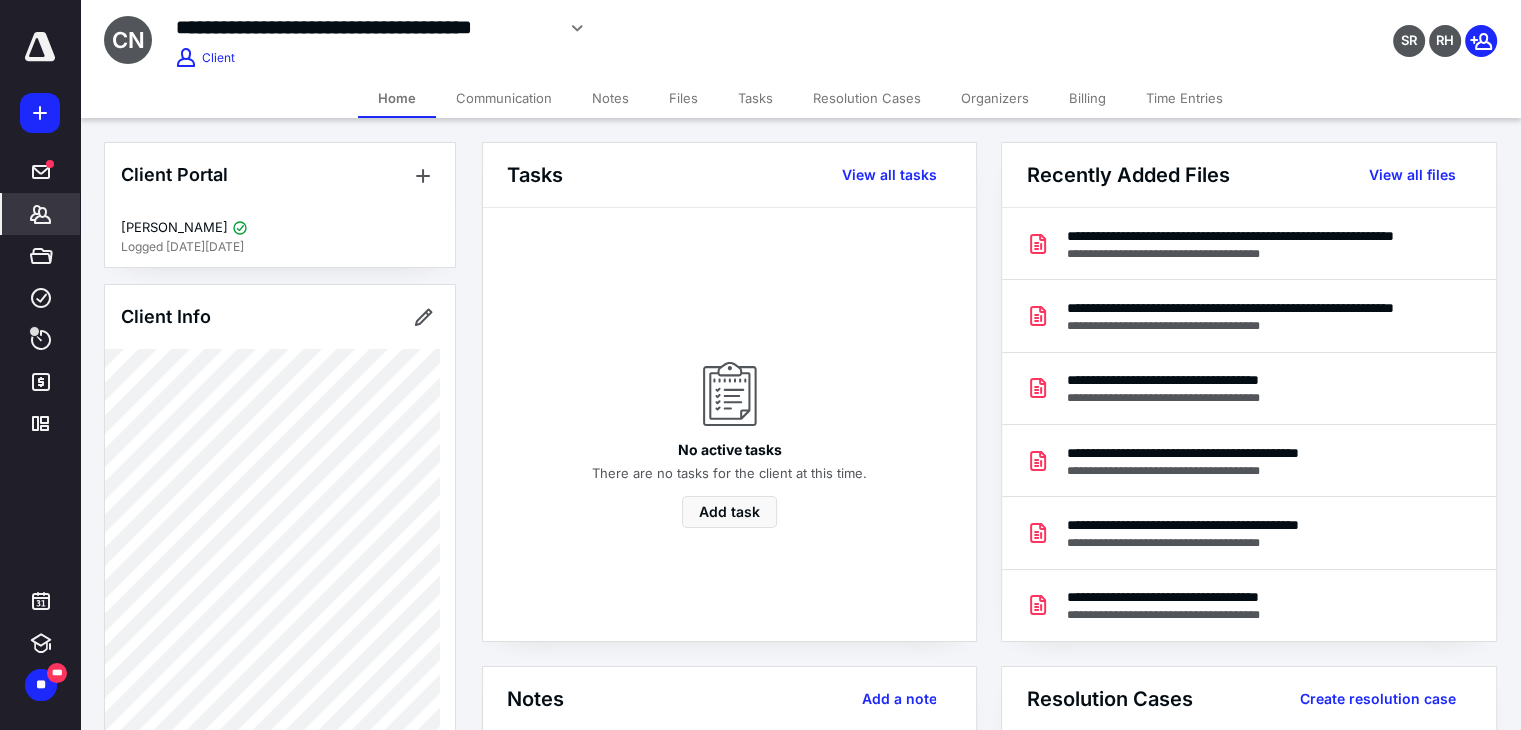 click on "Files" at bounding box center (683, 98) 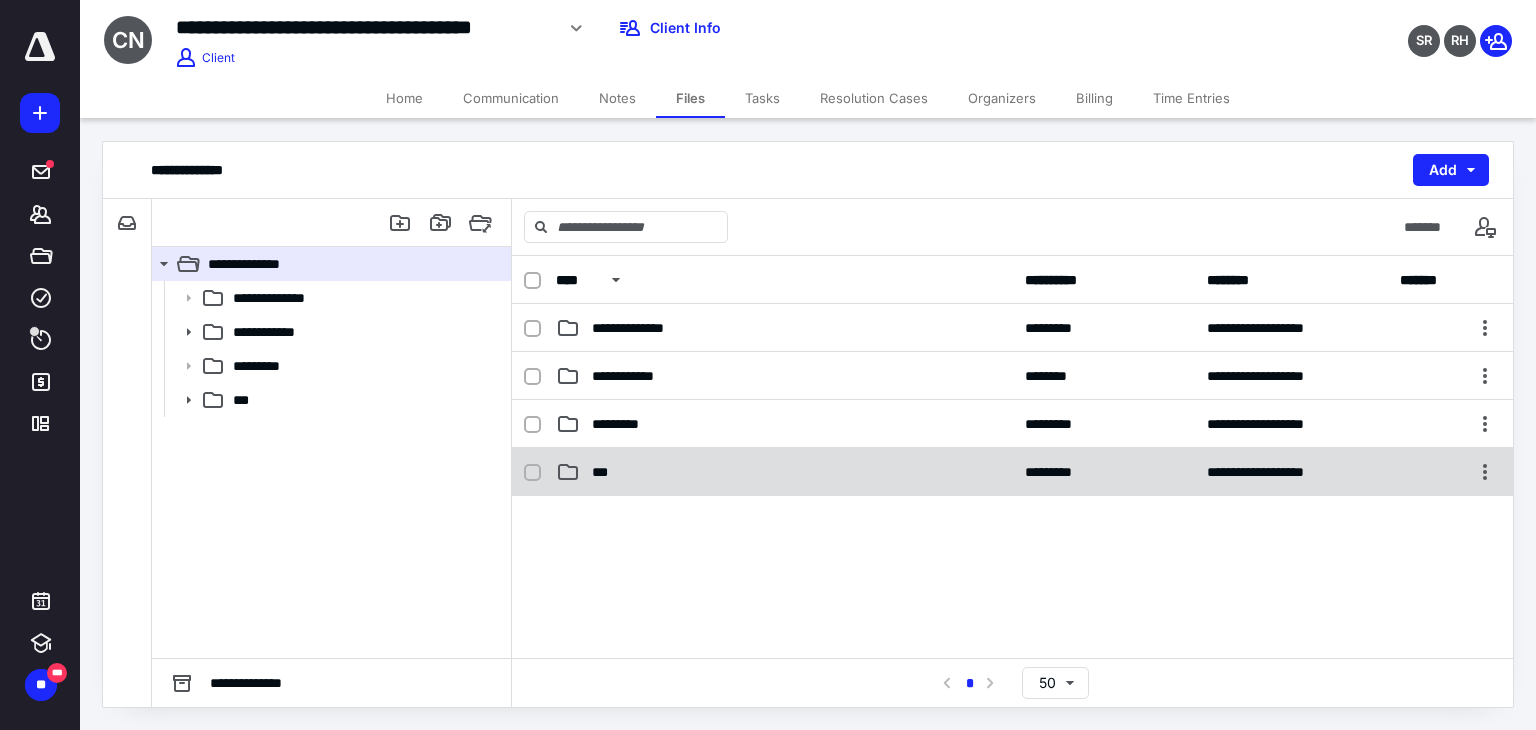 click on "***" at bounding box center (784, 472) 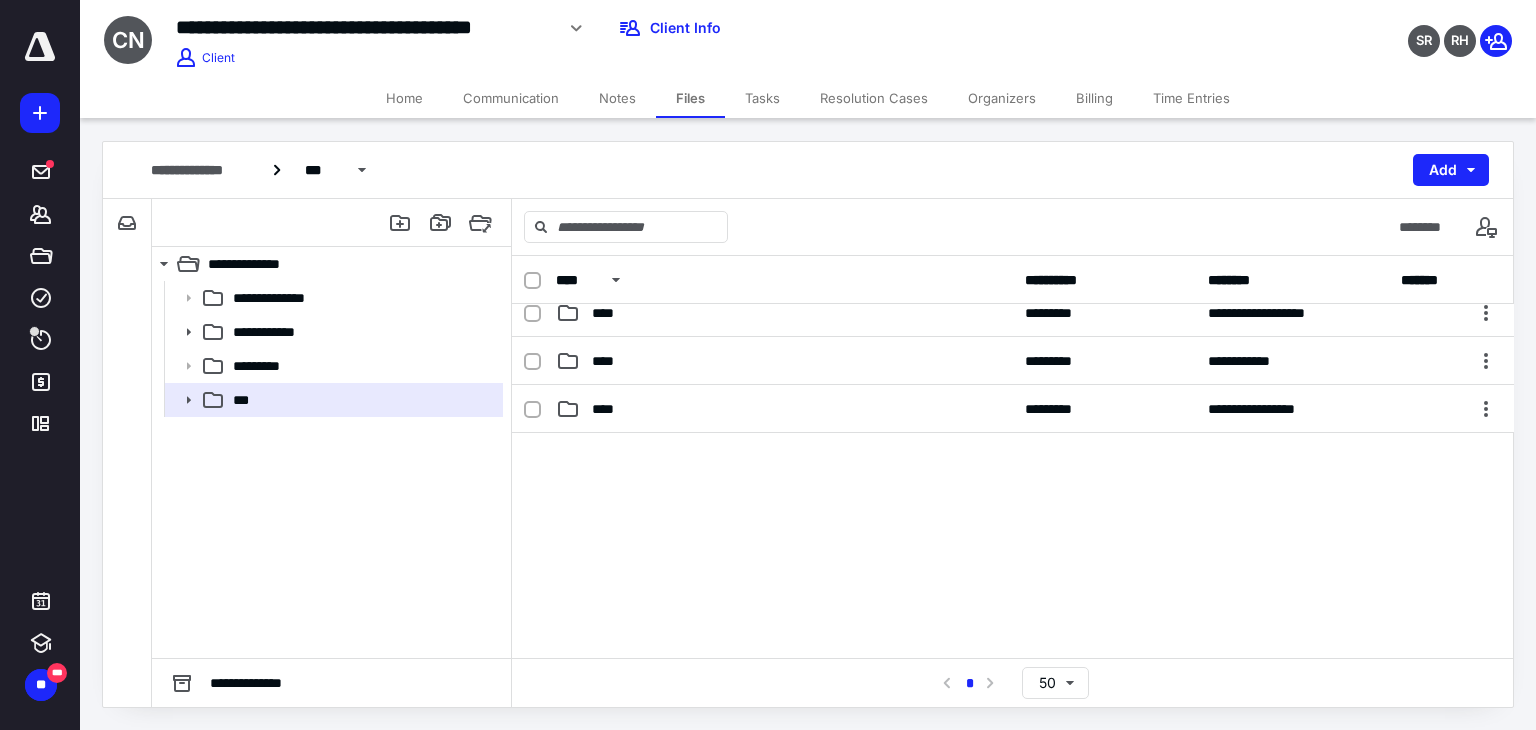 scroll, scrollTop: 400, scrollLeft: 0, axis: vertical 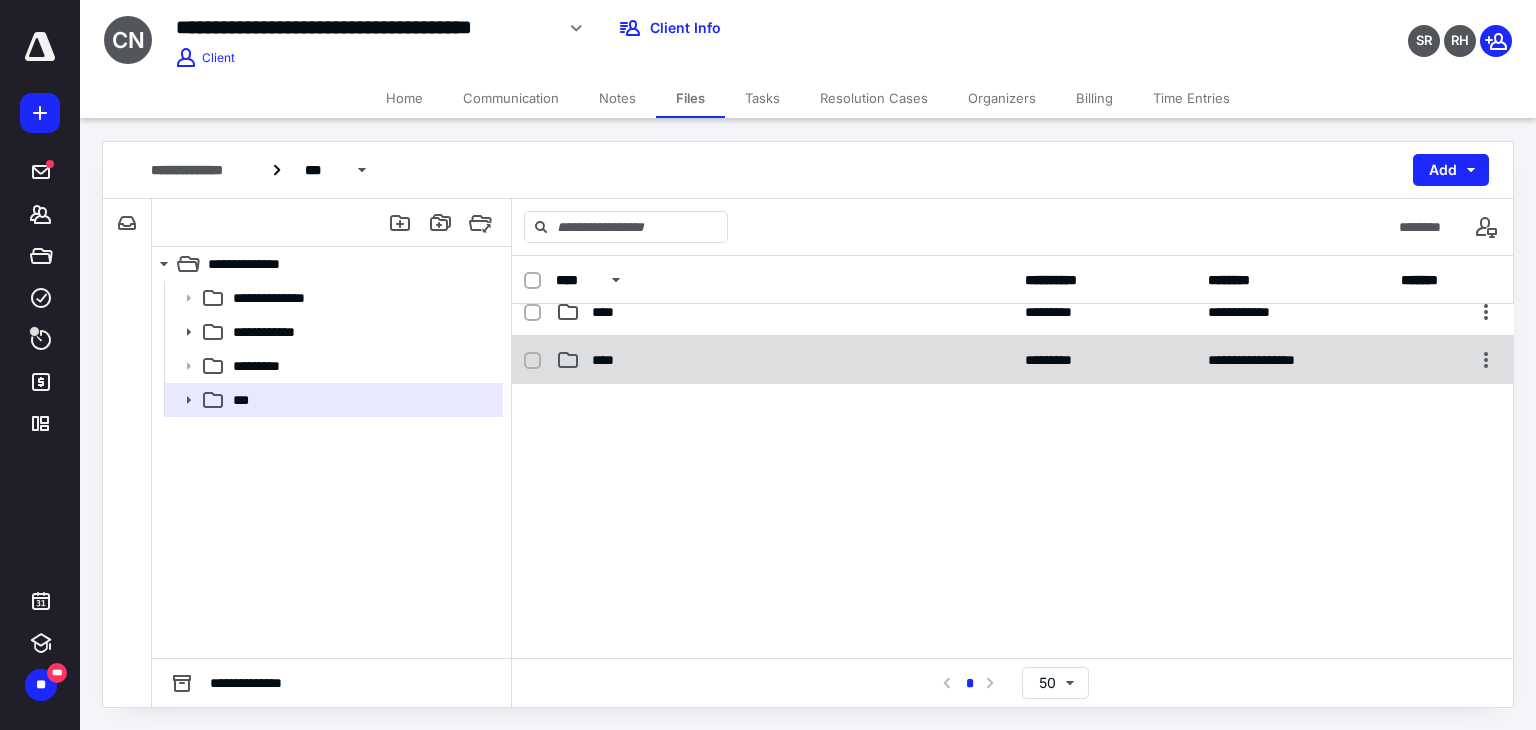 click on "****" at bounding box center (784, 360) 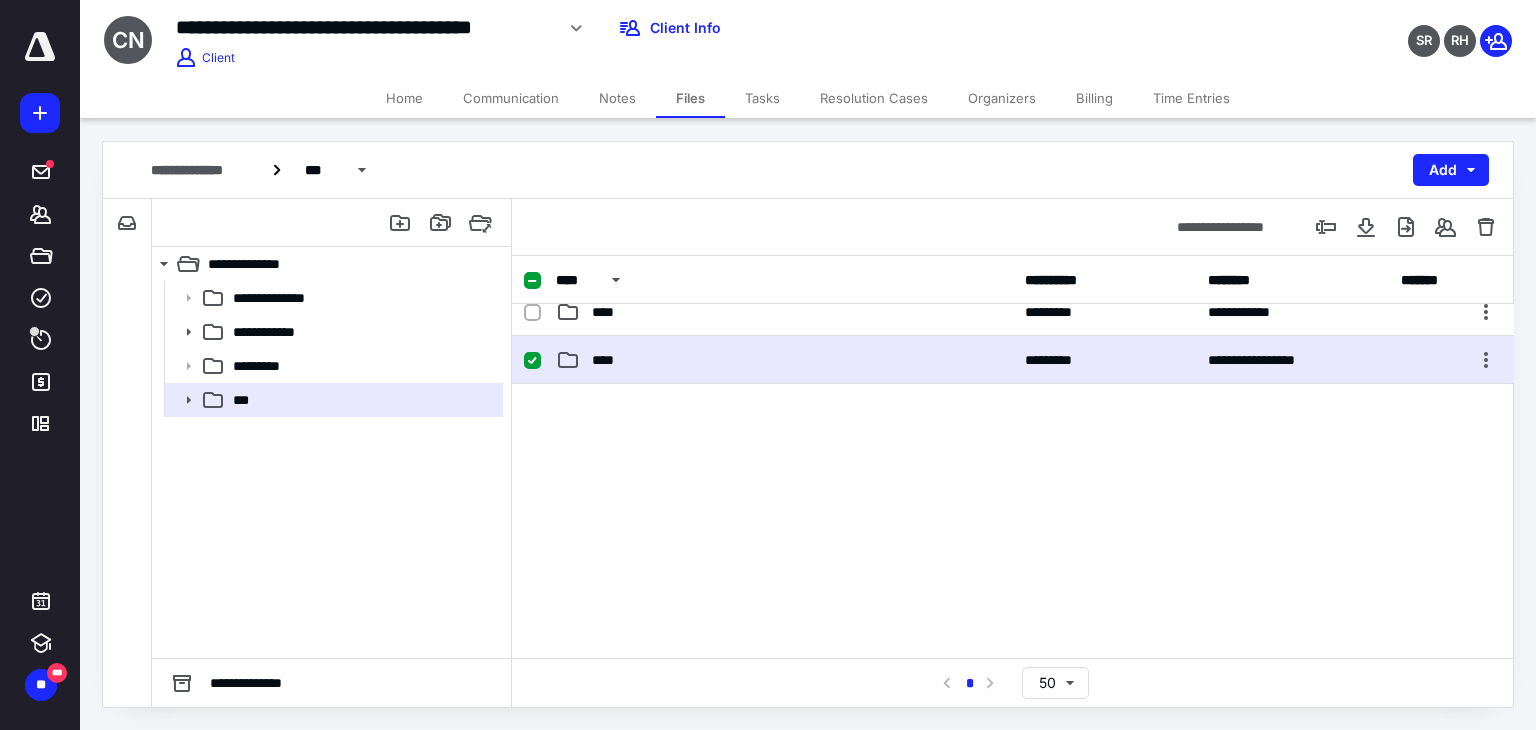 click on "****" at bounding box center [784, 360] 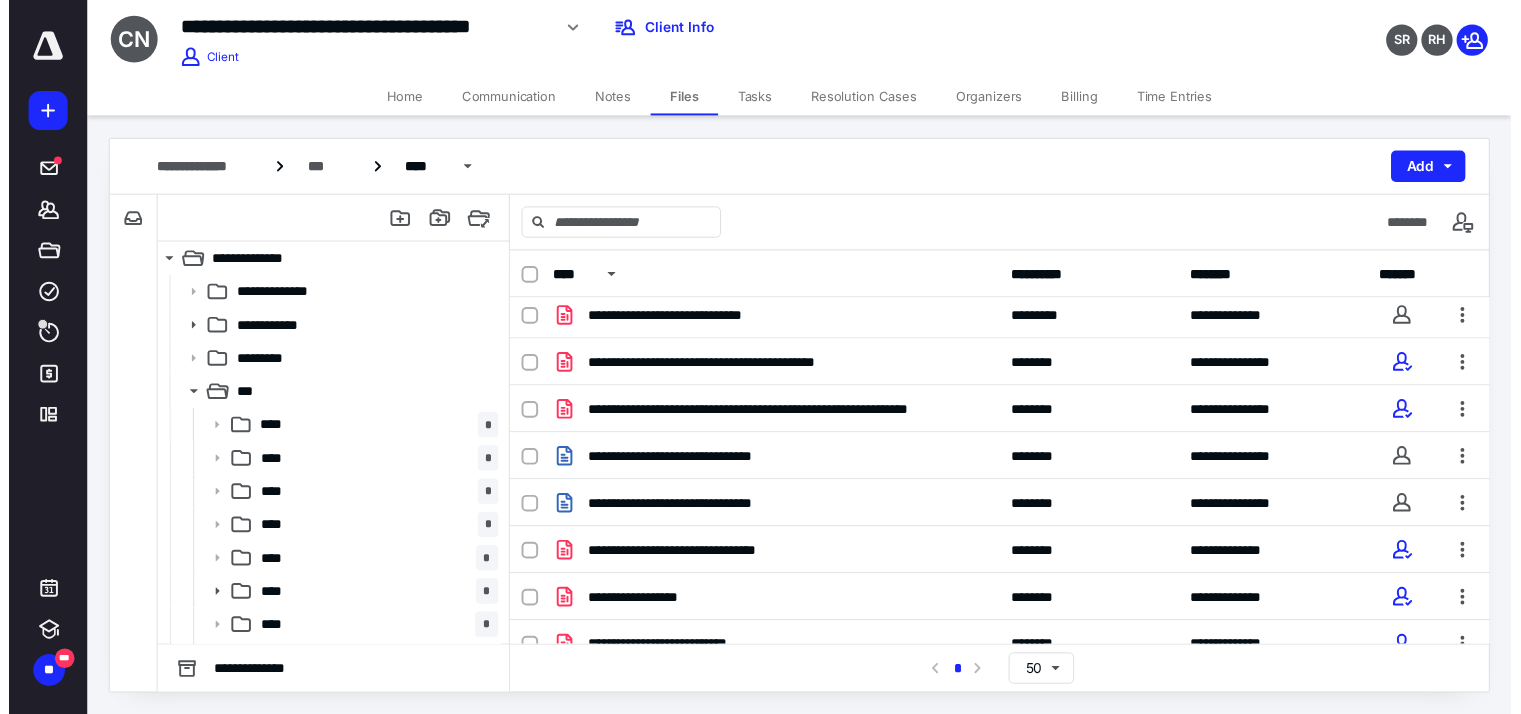 scroll, scrollTop: 458, scrollLeft: 0, axis: vertical 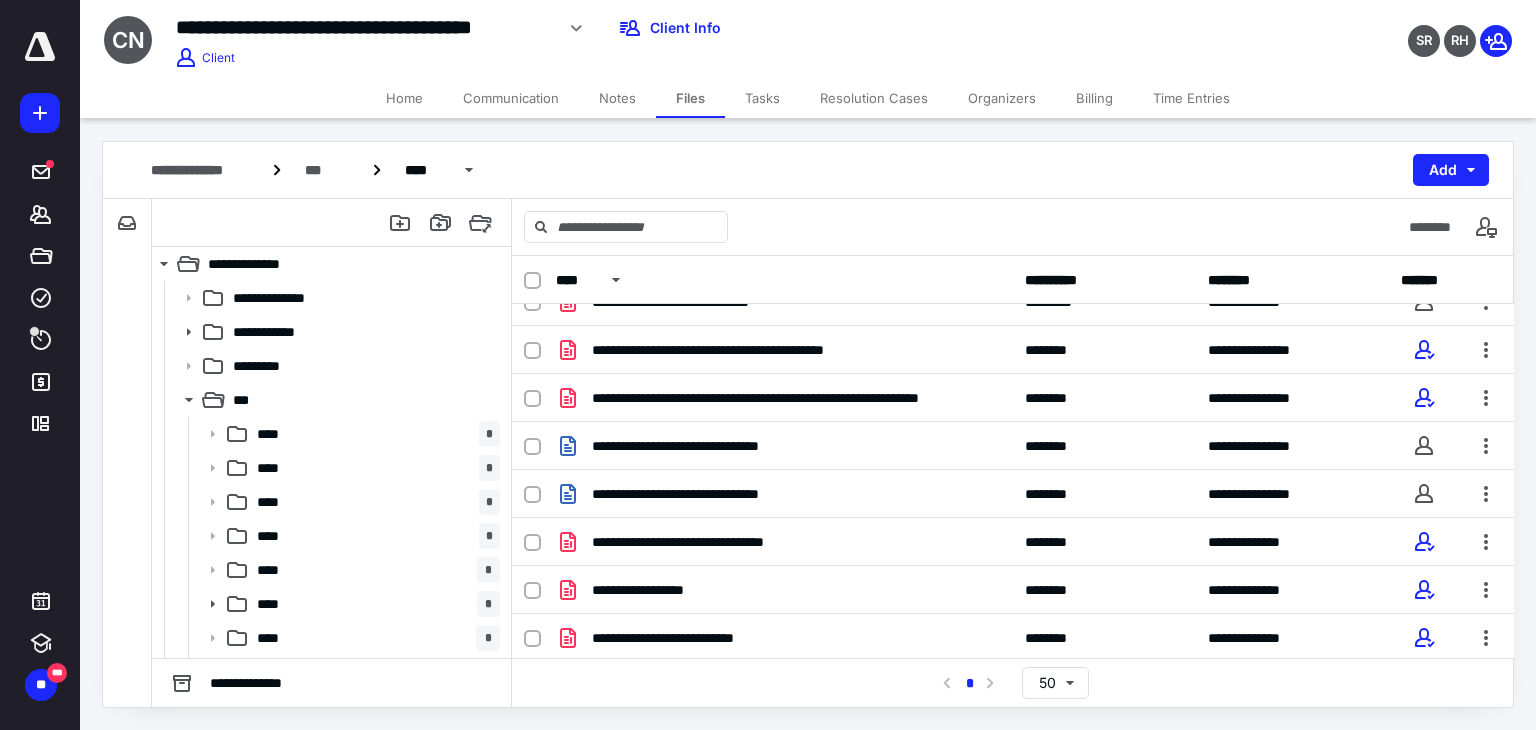 click on "Tasks" at bounding box center (762, 98) 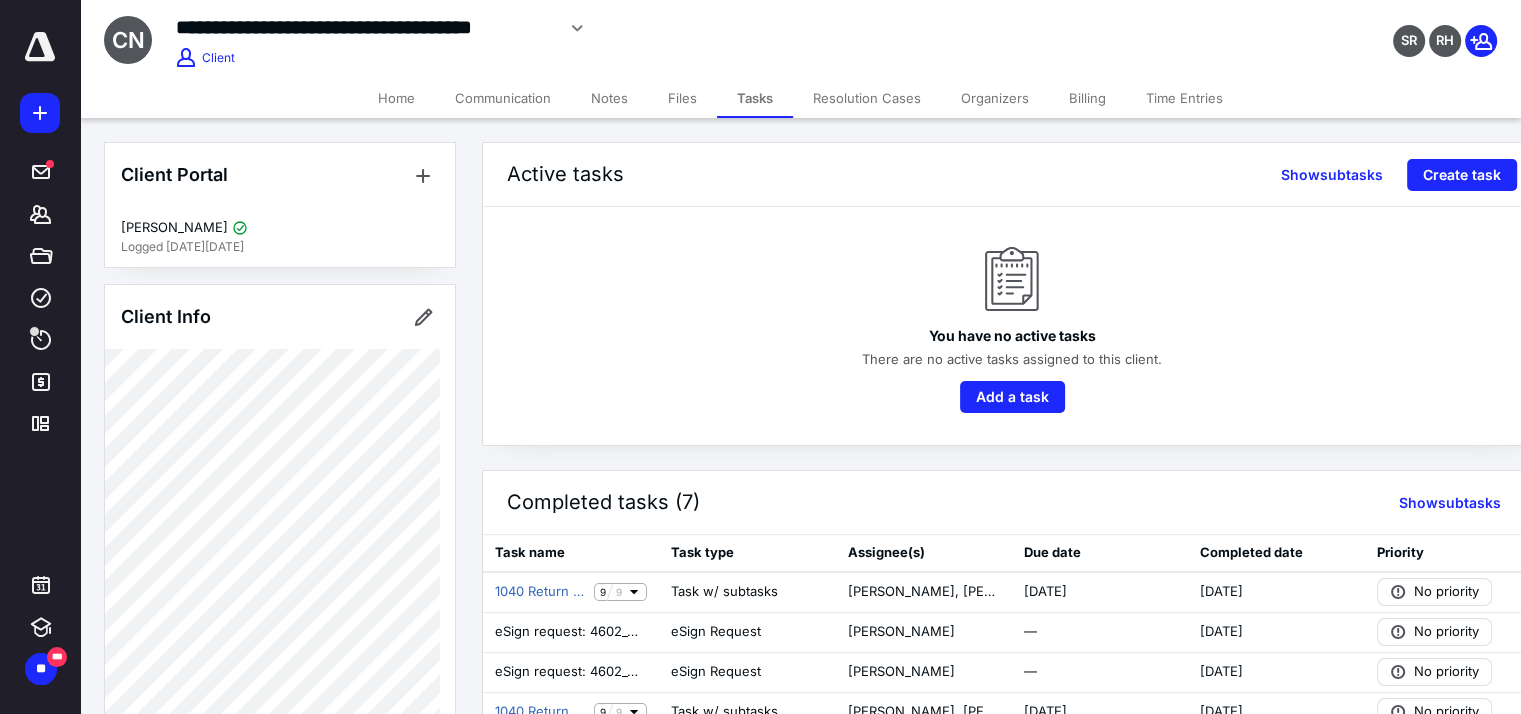 scroll, scrollTop: 100, scrollLeft: 0, axis: vertical 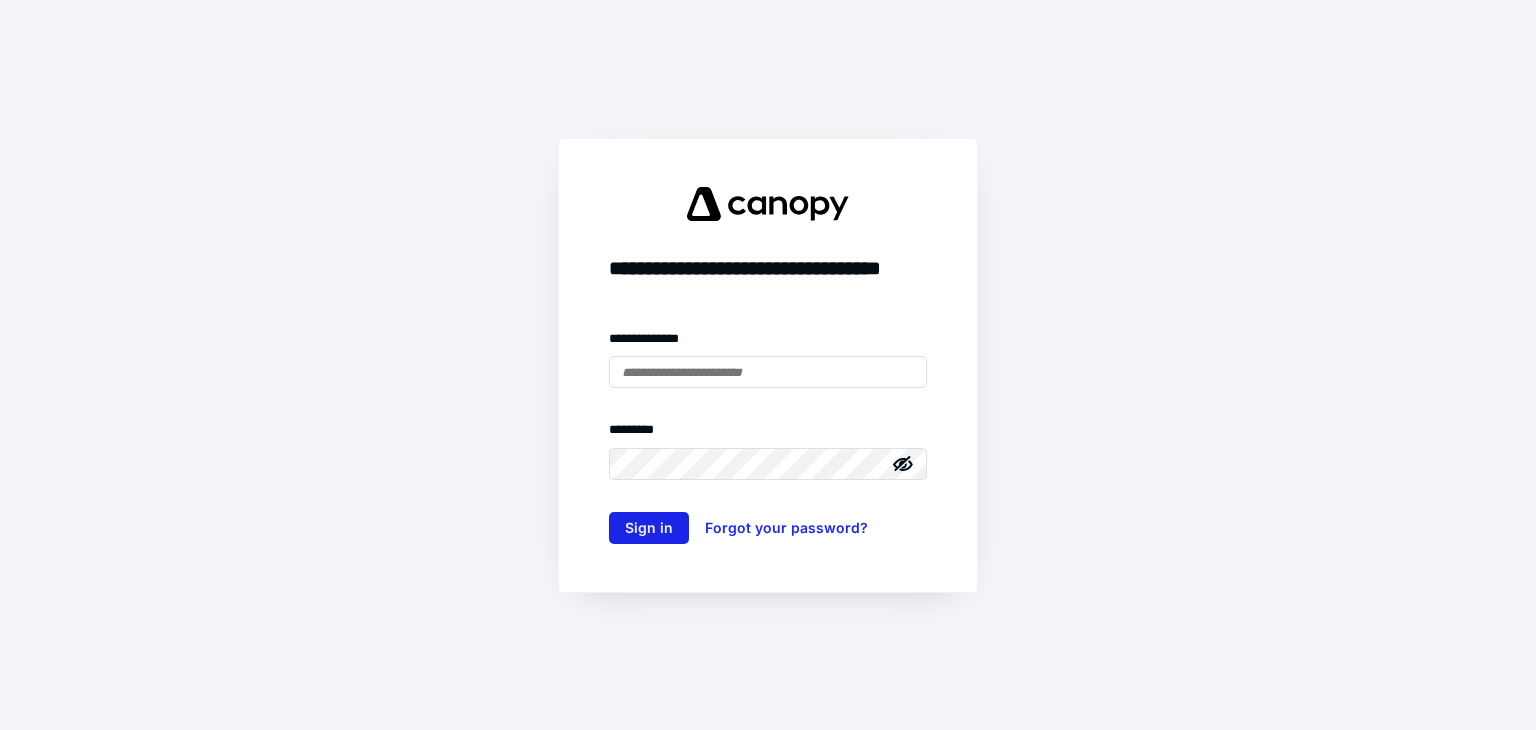 type on "**********" 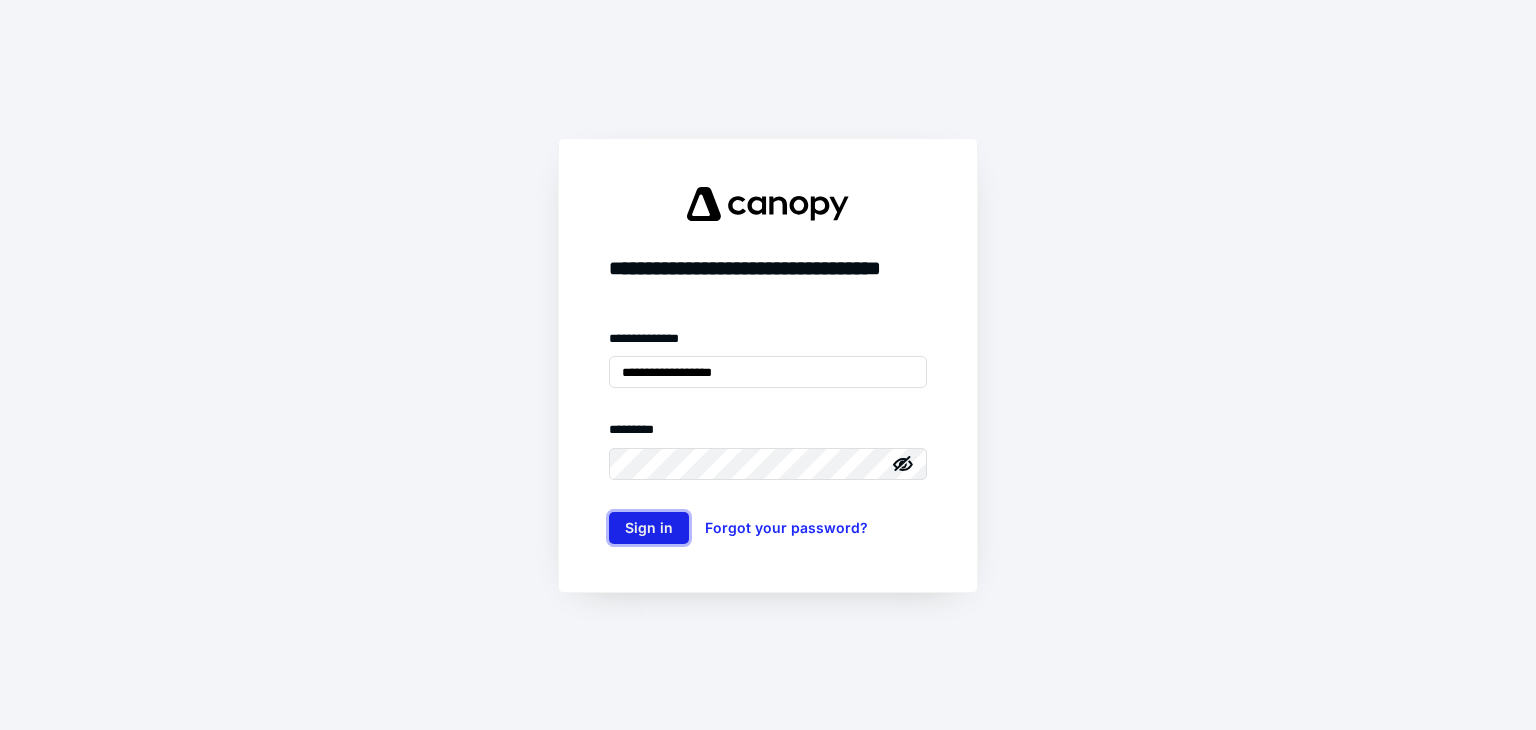 click on "Sign in" at bounding box center (649, 528) 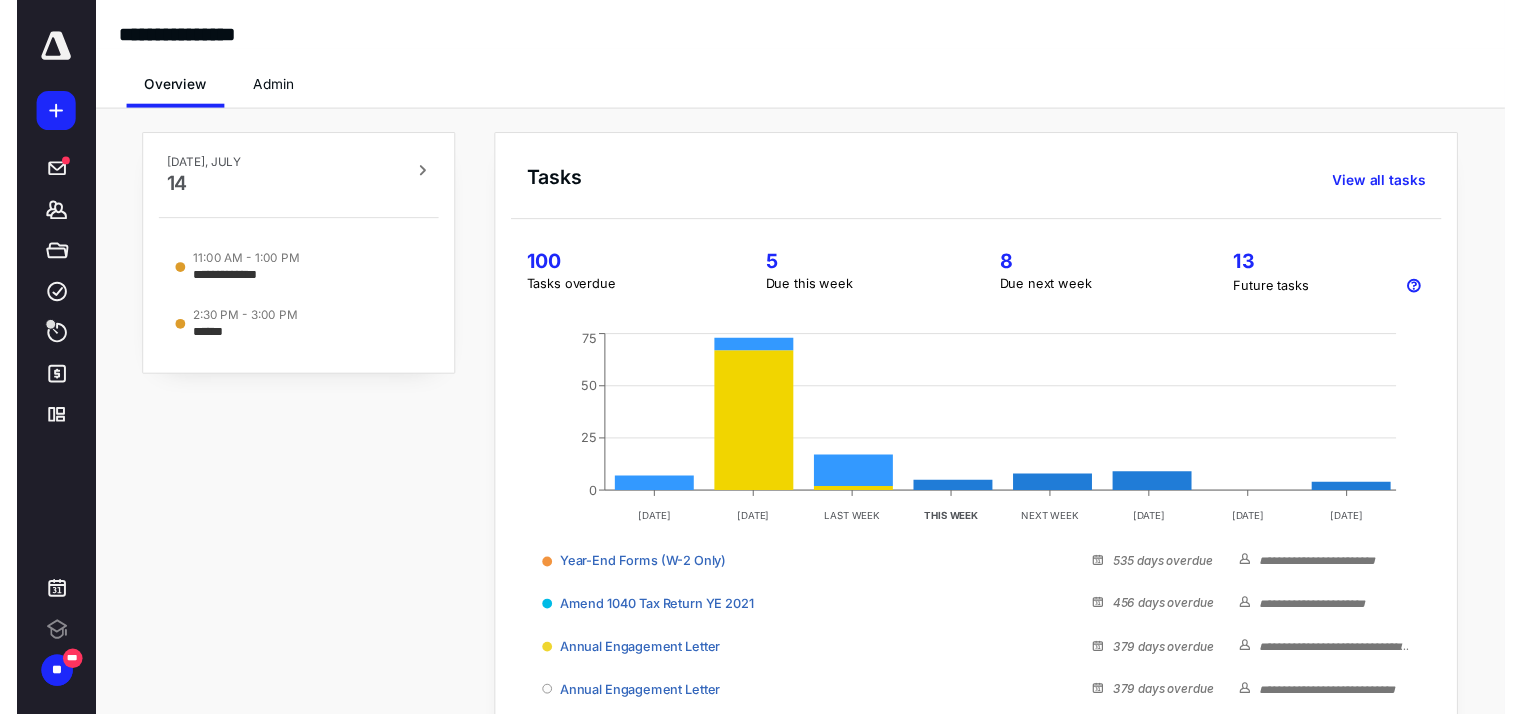 scroll, scrollTop: 0, scrollLeft: 0, axis: both 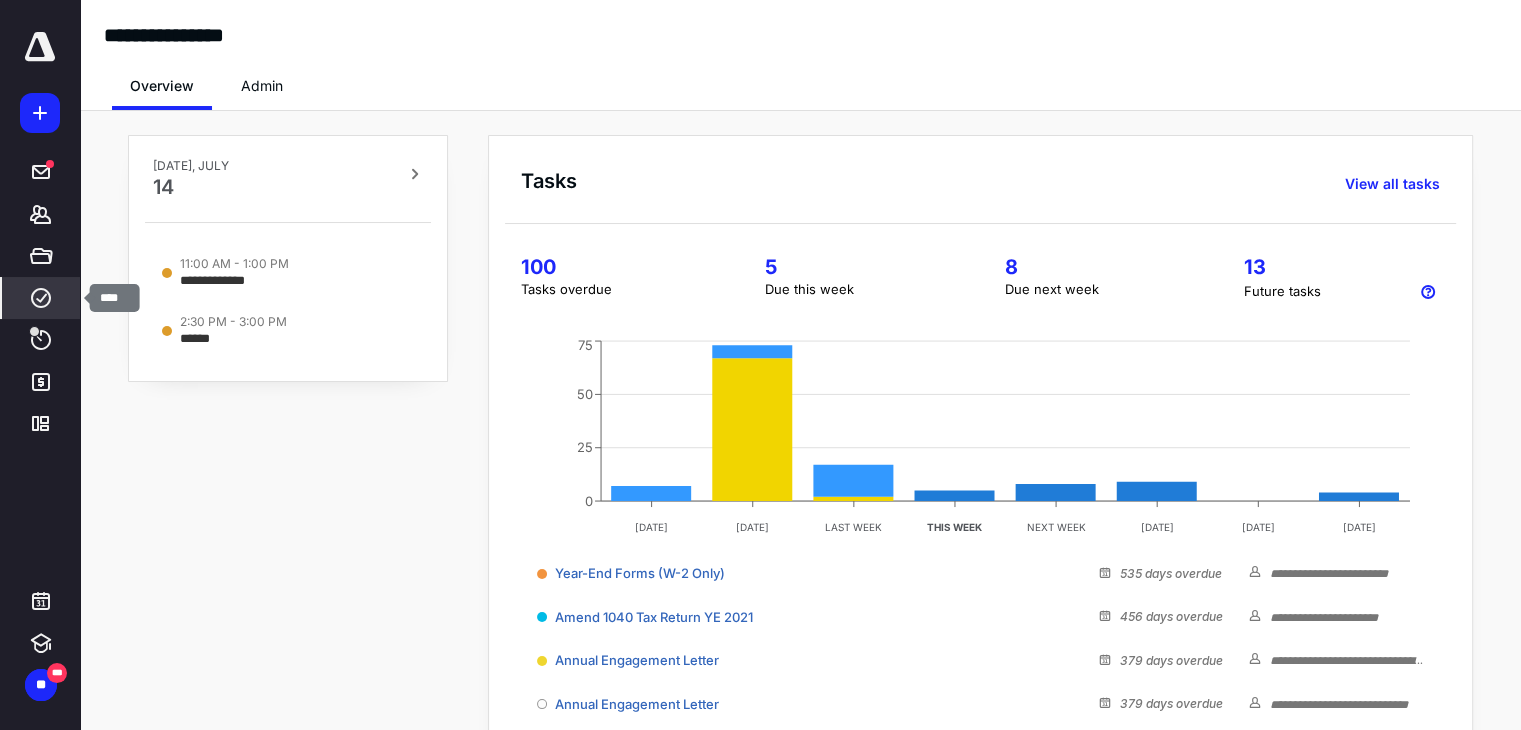click 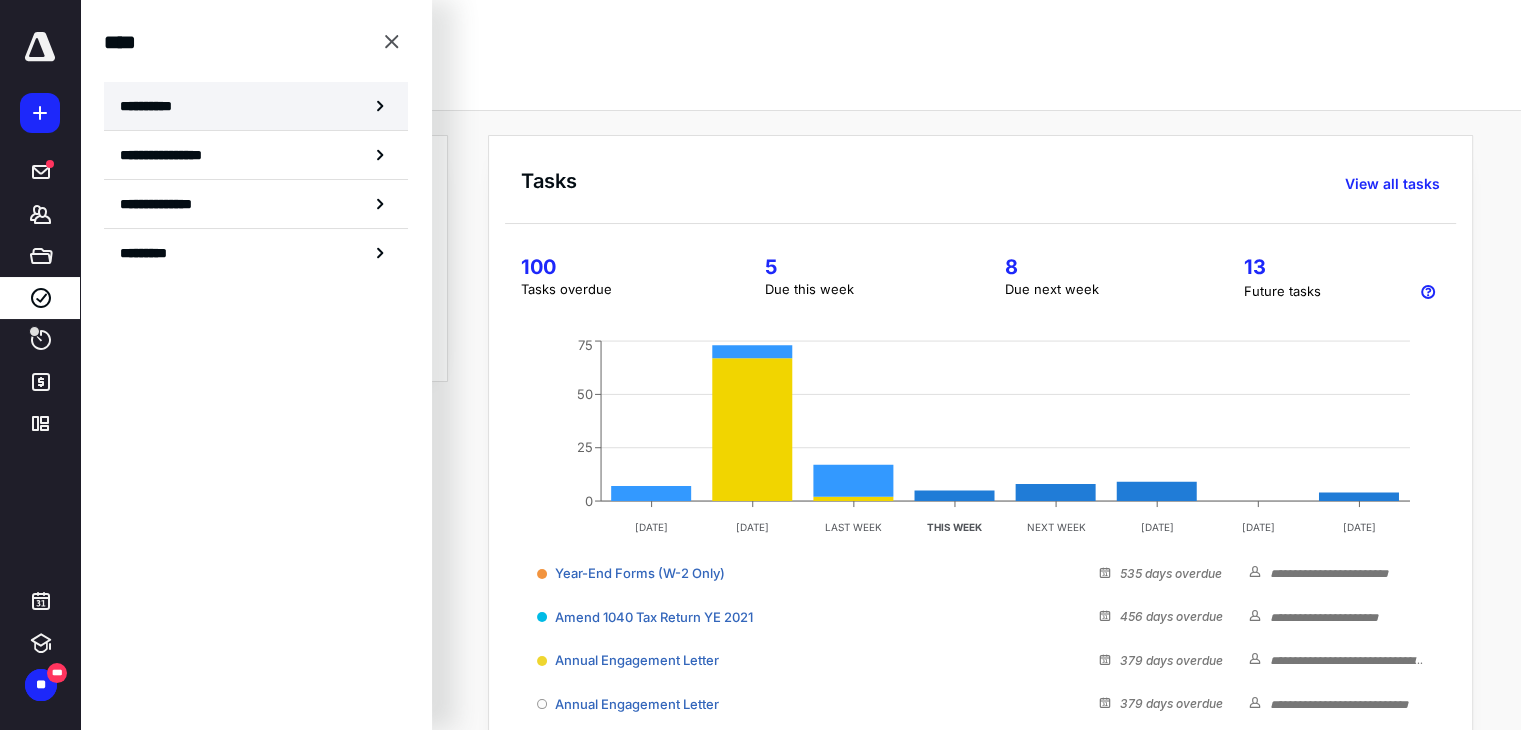 click on "**********" at bounding box center [153, 106] 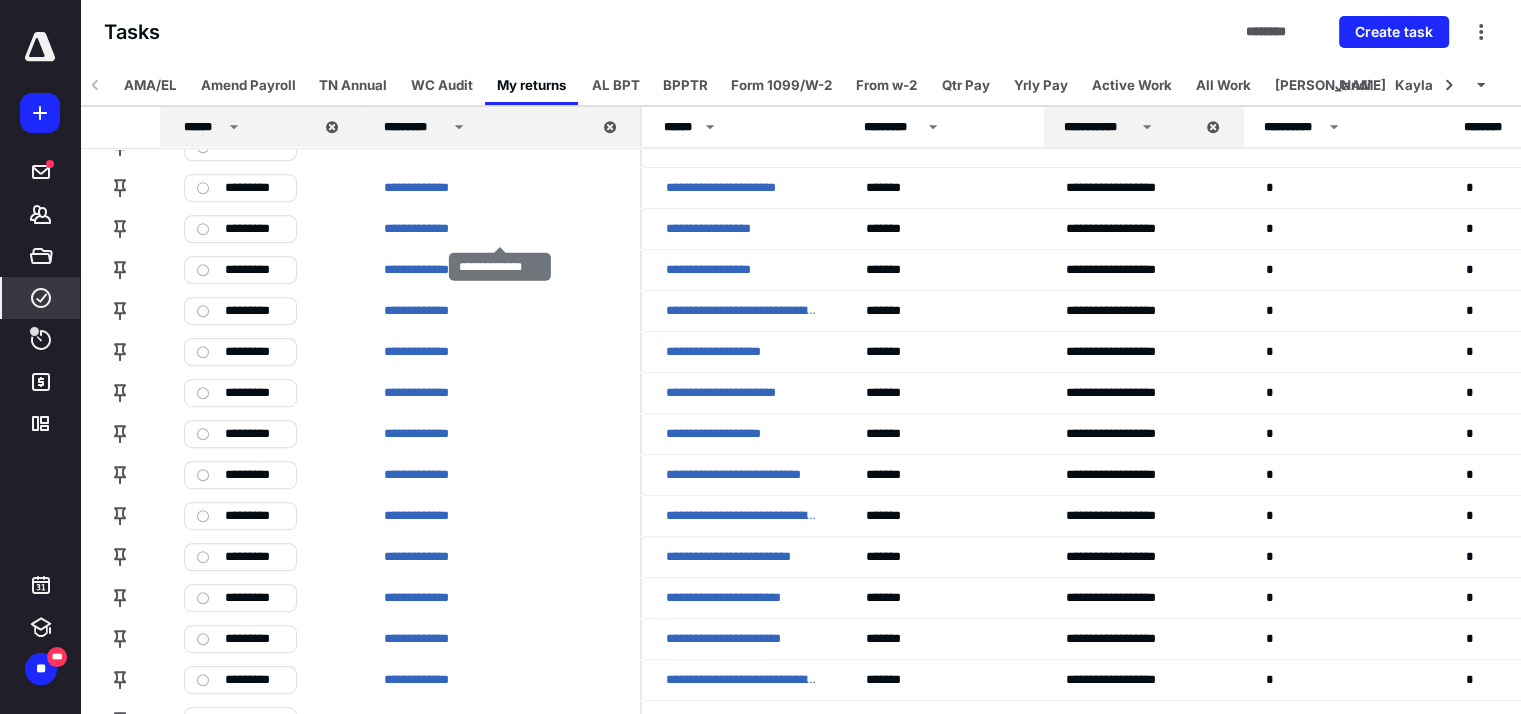 scroll, scrollTop: 1000, scrollLeft: 0, axis: vertical 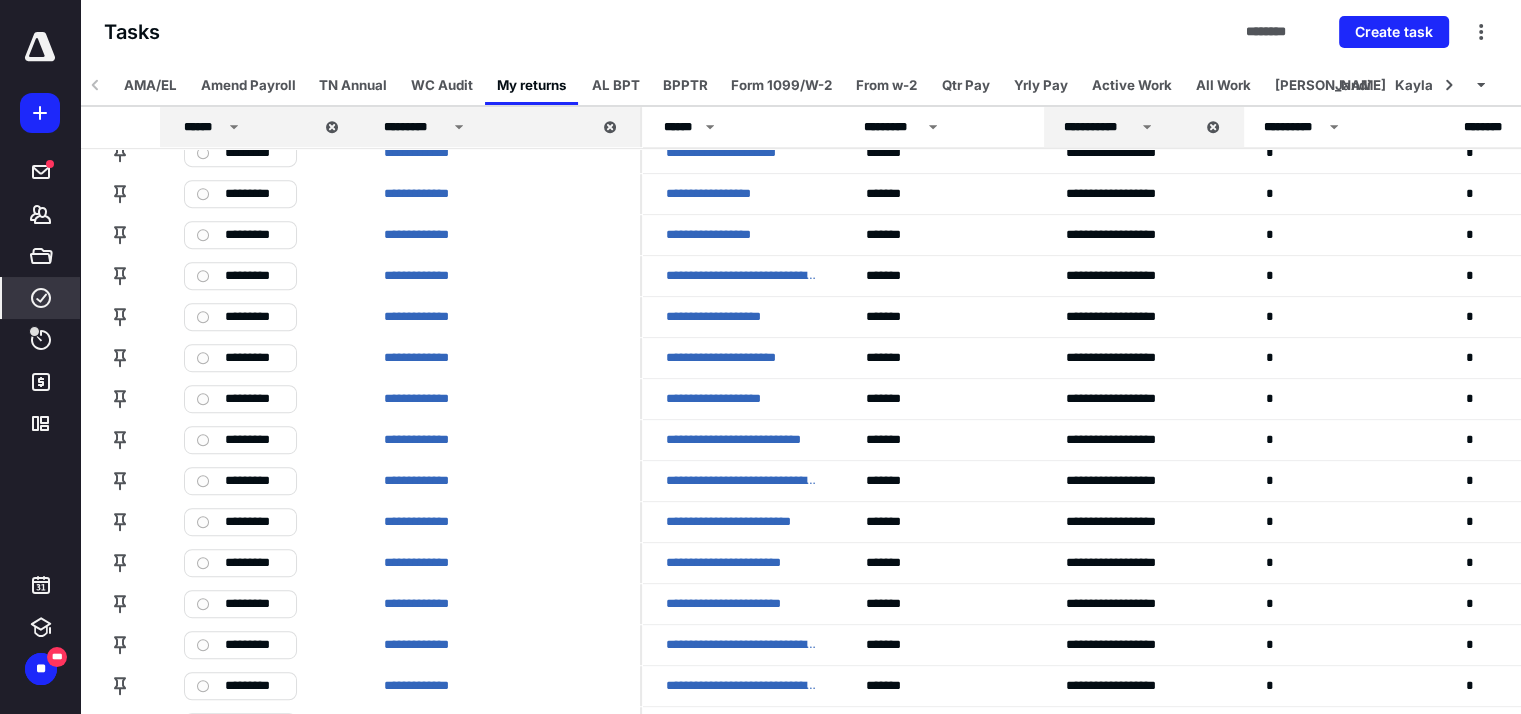 click on "**********" at bounding box center (40, 357) 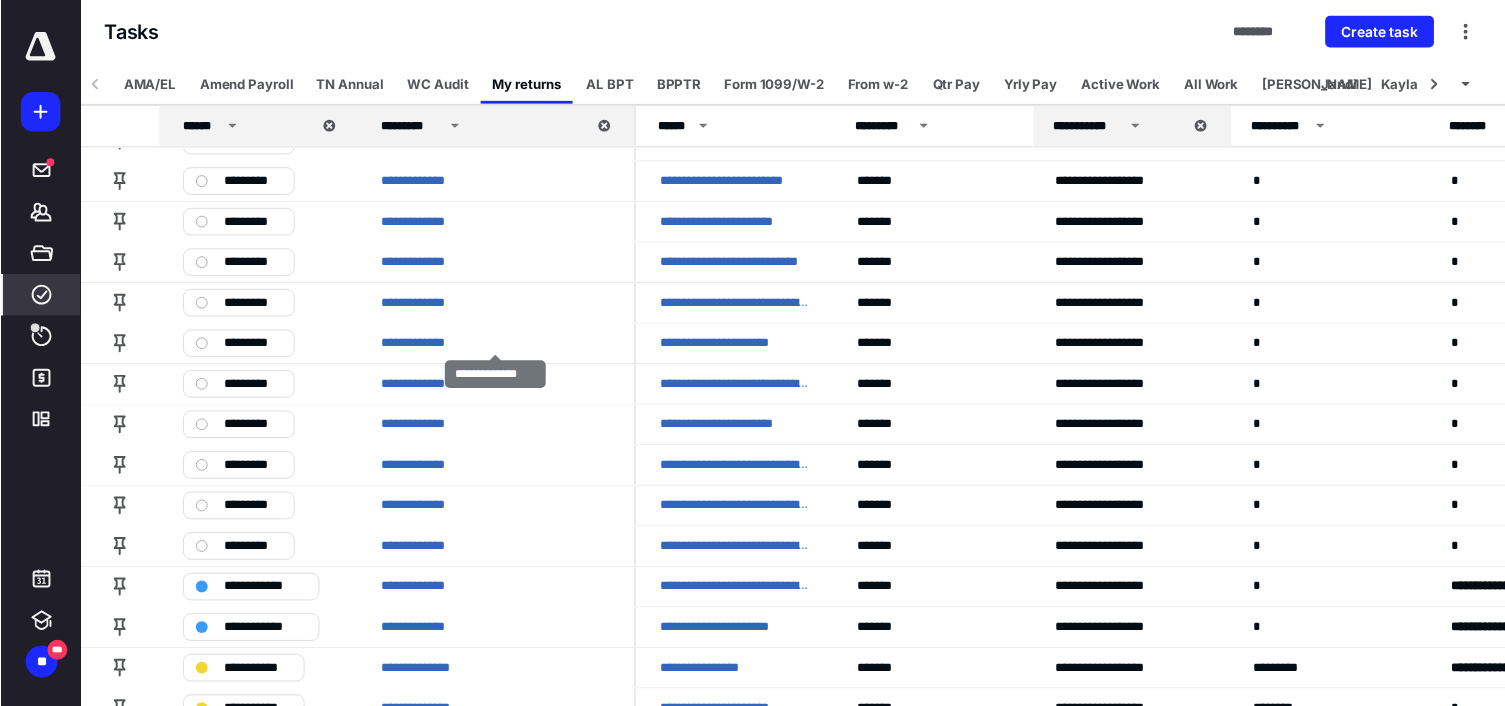 scroll, scrollTop: 2192, scrollLeft: 0, axis: vertical 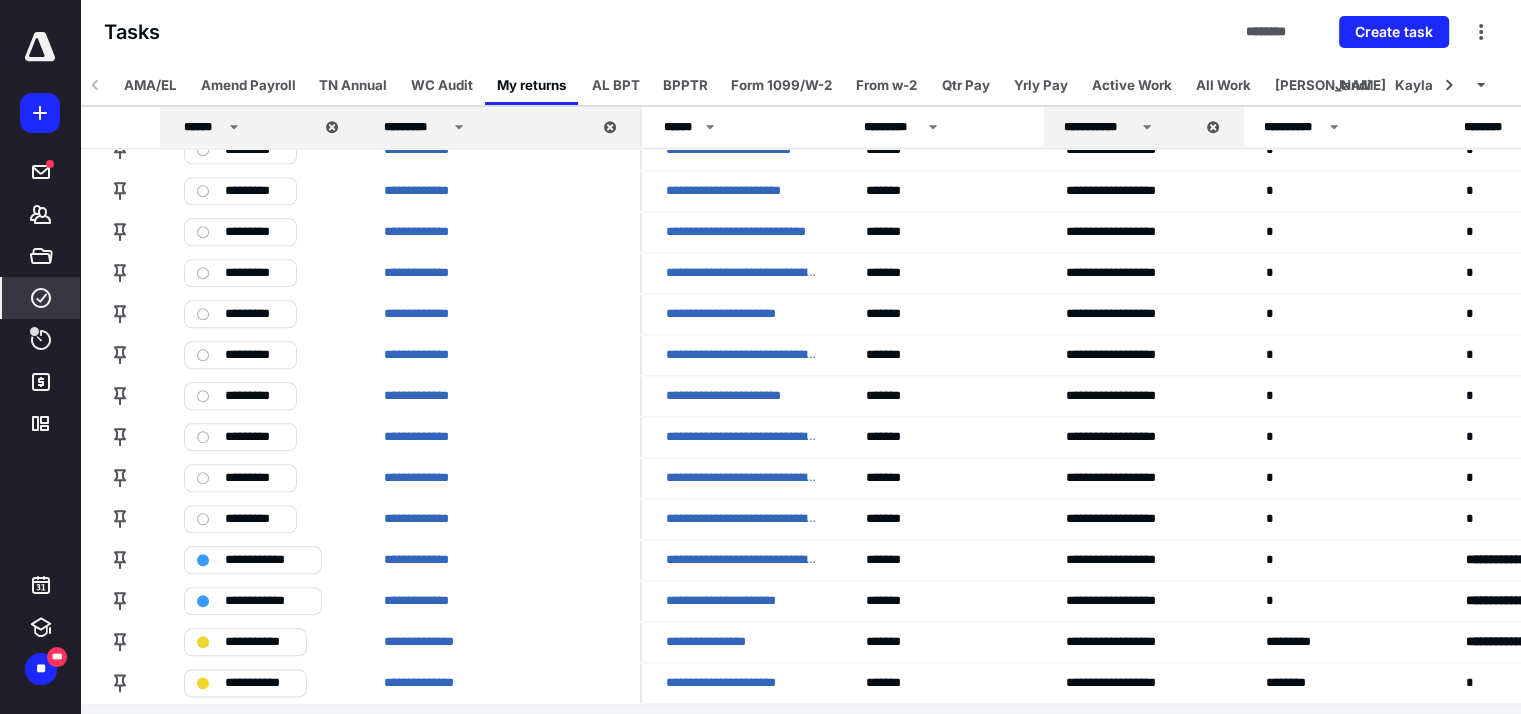 click on "**********" at bounding box center (40, 357) 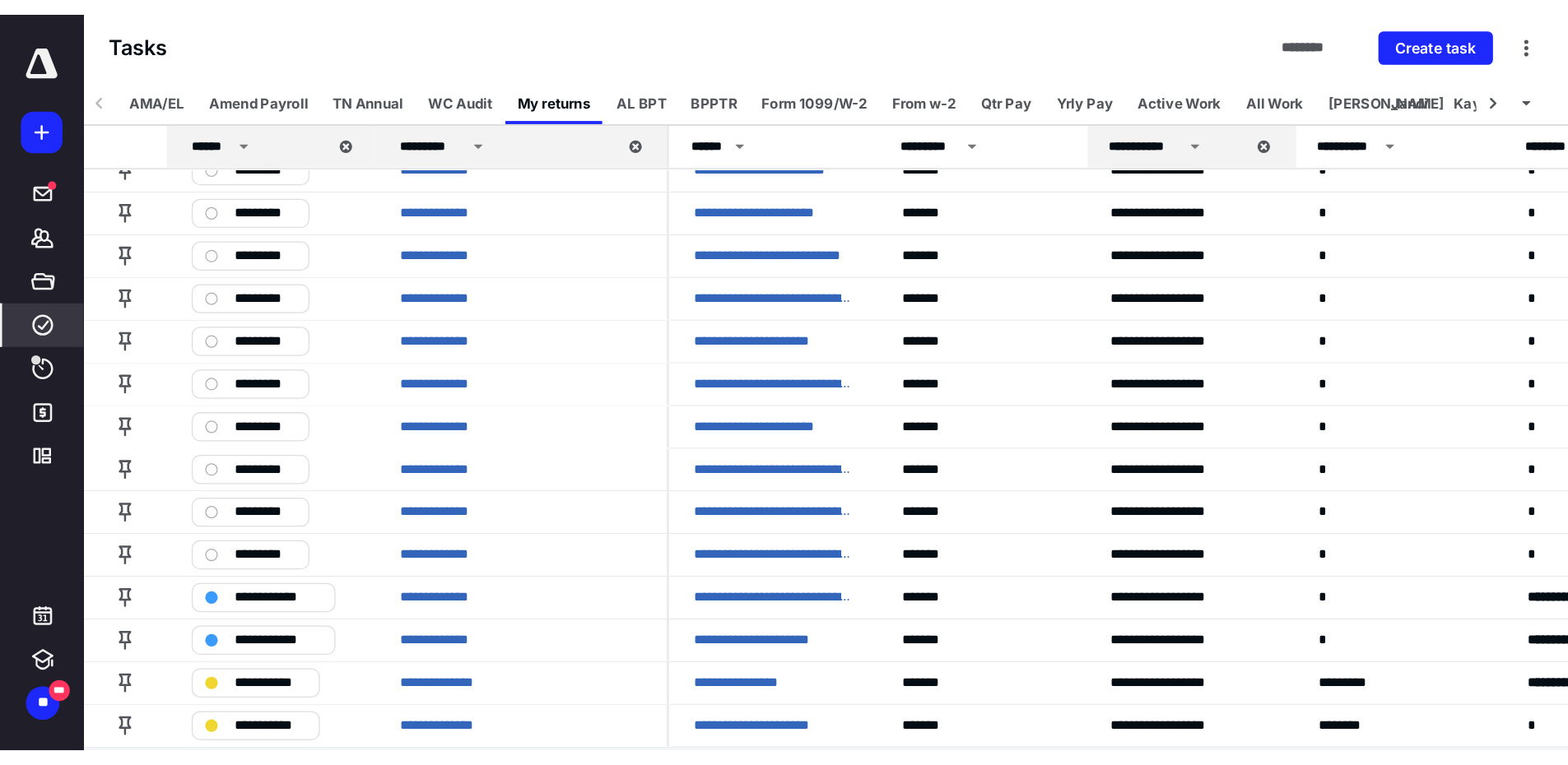 scroll, scrollTop: 1637, scrollLeft: 0, axis: vertical 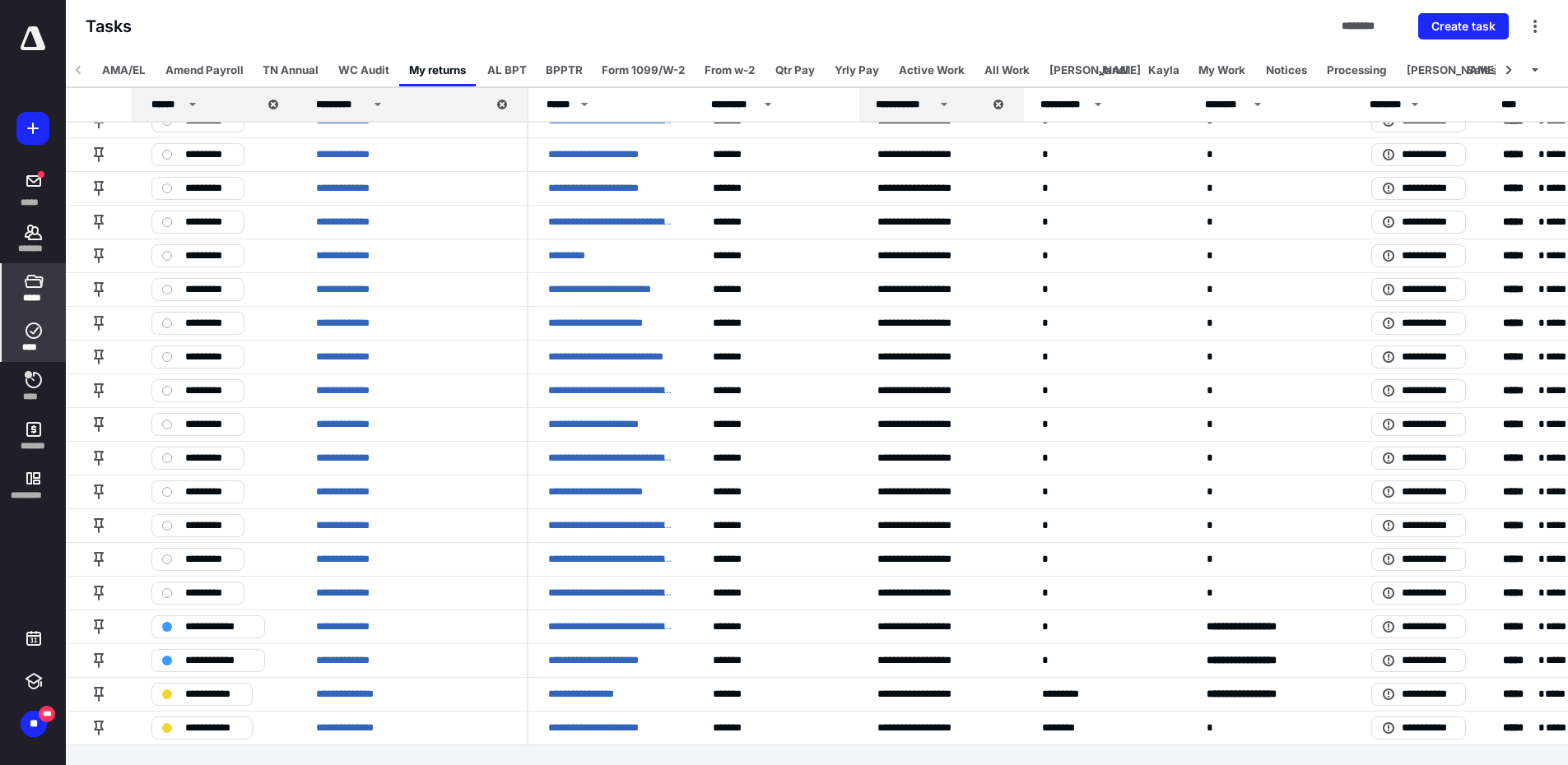 click 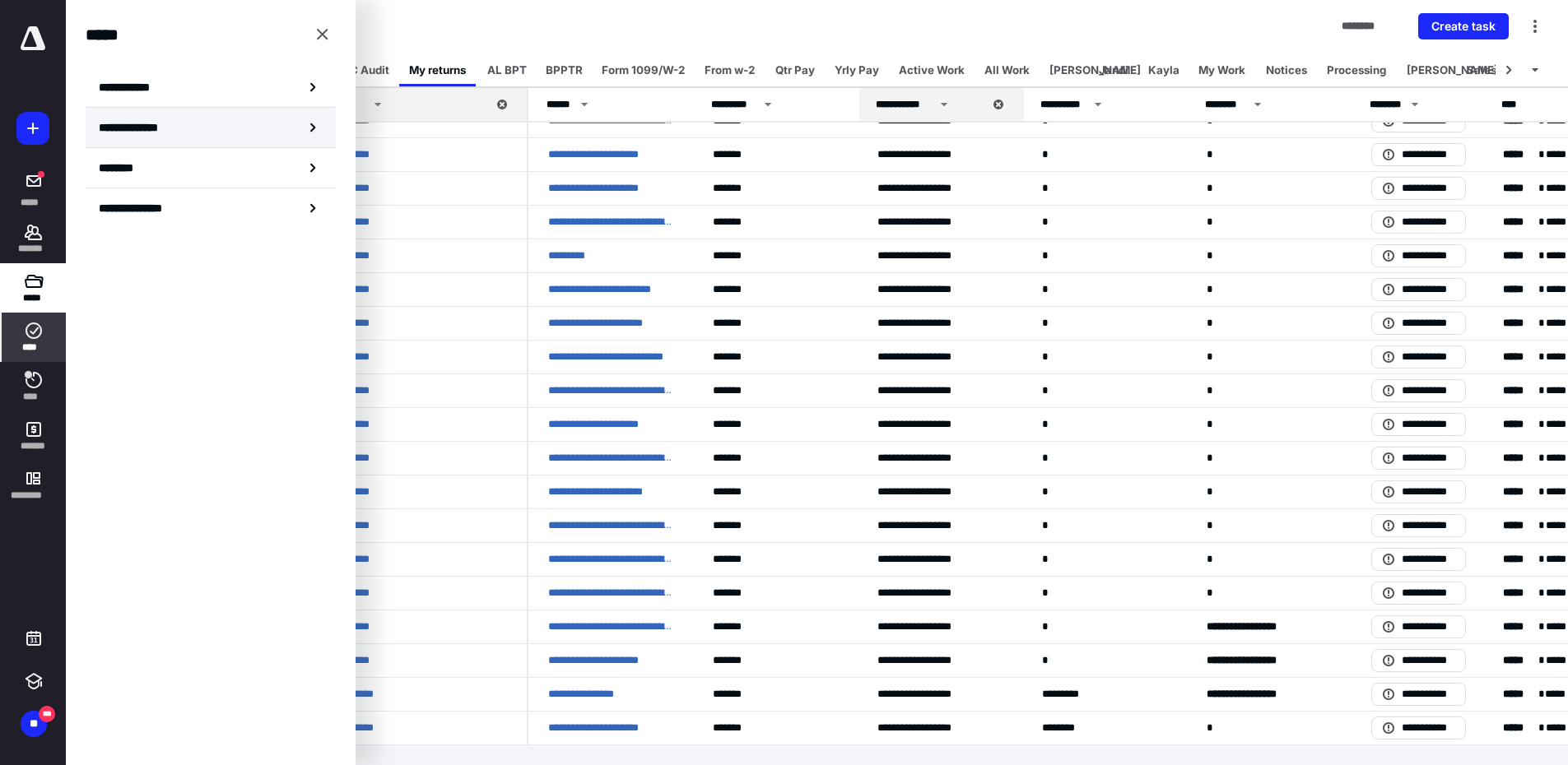 click on "**********" at bounding box center (134, 128) 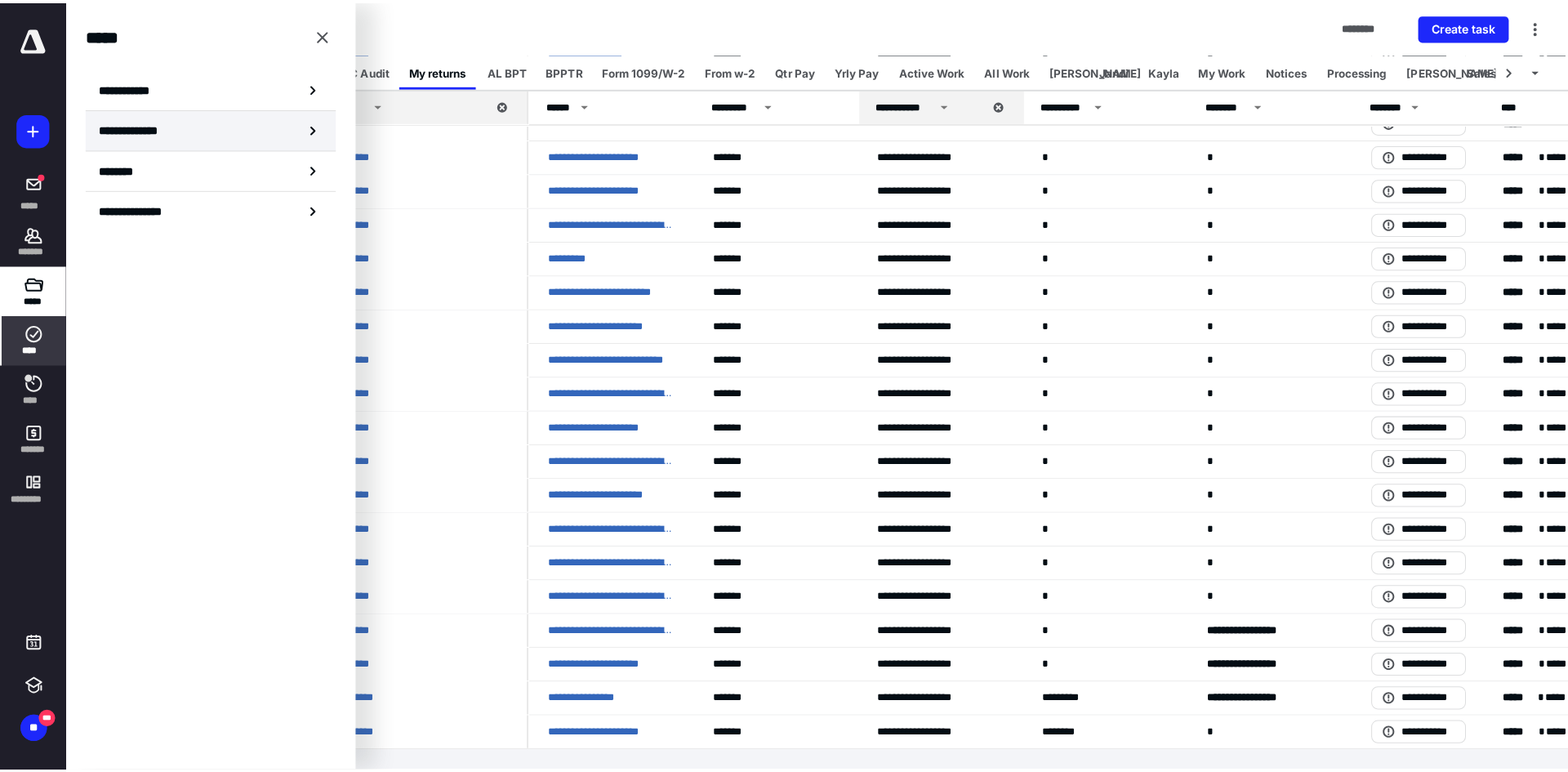 scroll, scrollTop: 0, scrollLeft: 0, axis: both 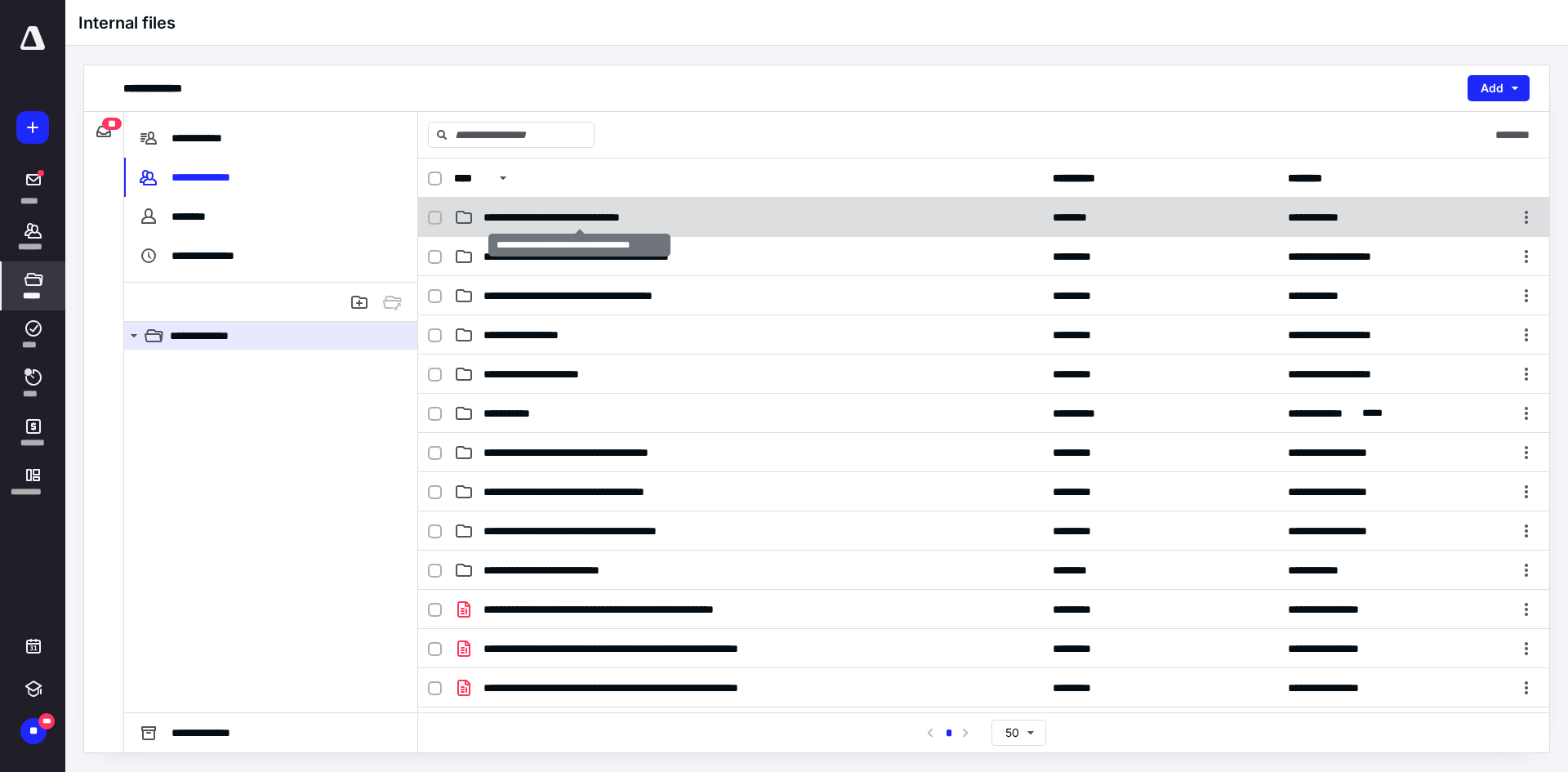 click on "**********" at bounding box center [579, 217] 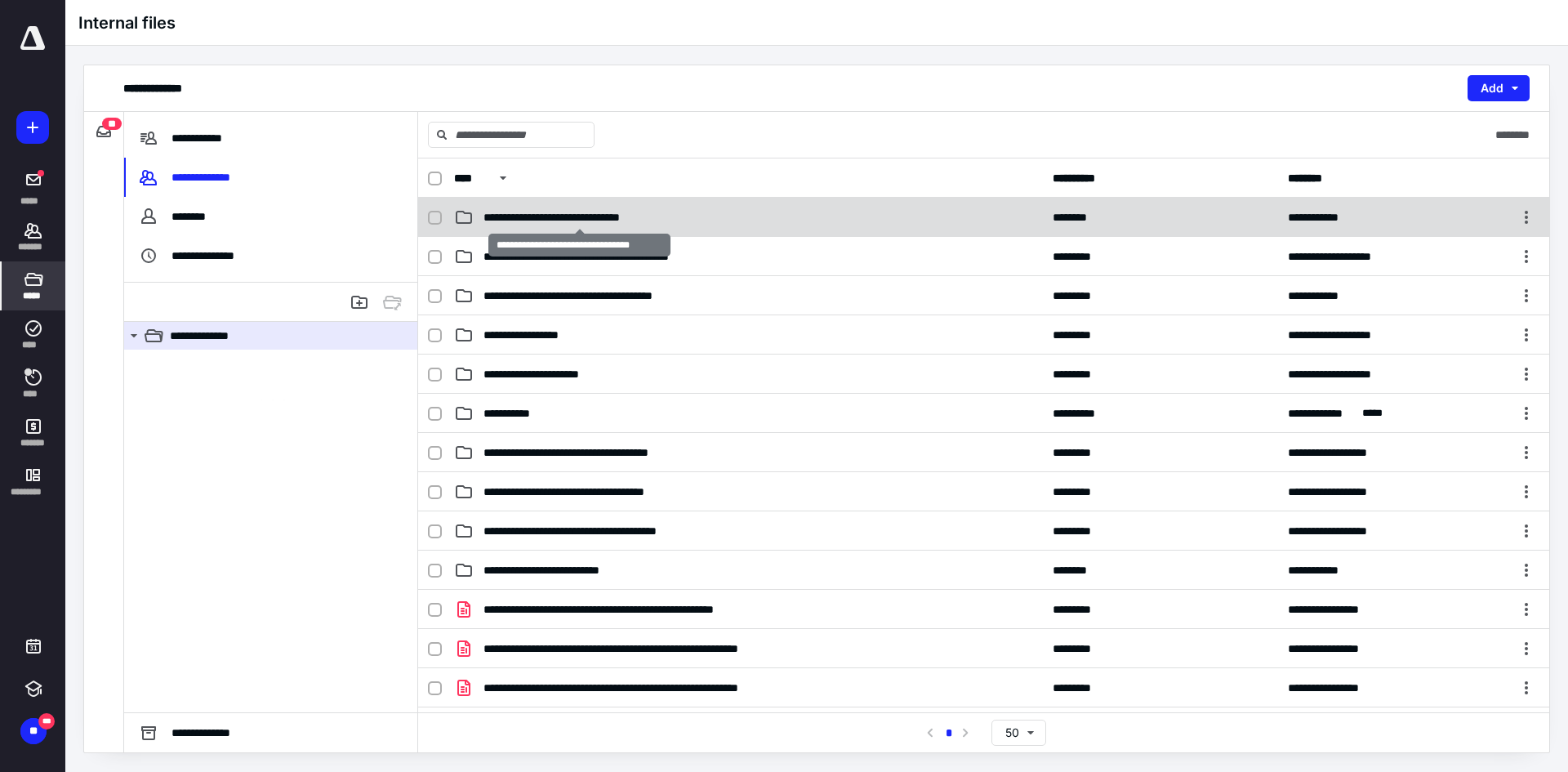 checkbox on "true" 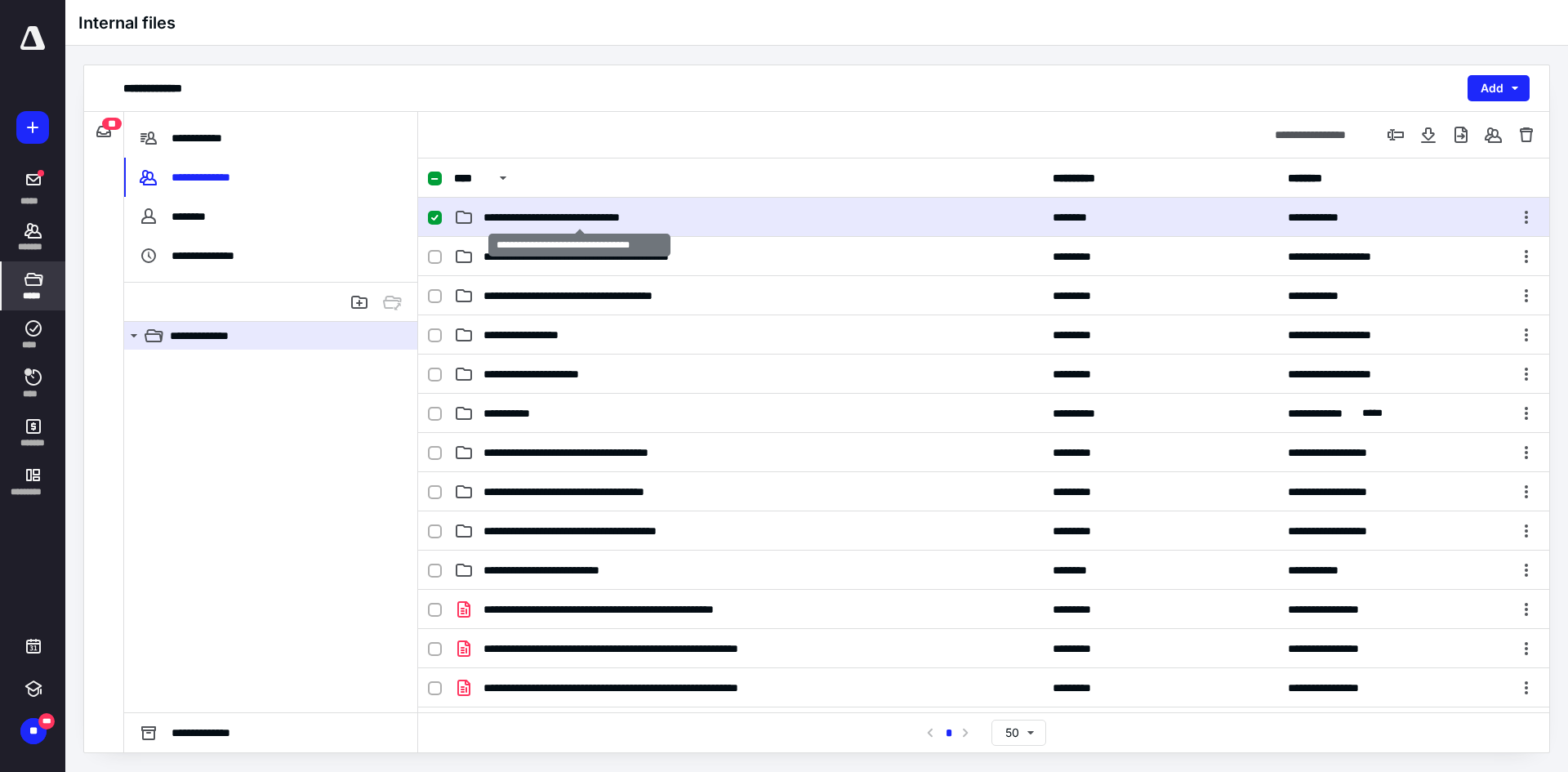 click on "**********" at bounding box center [579, 217] 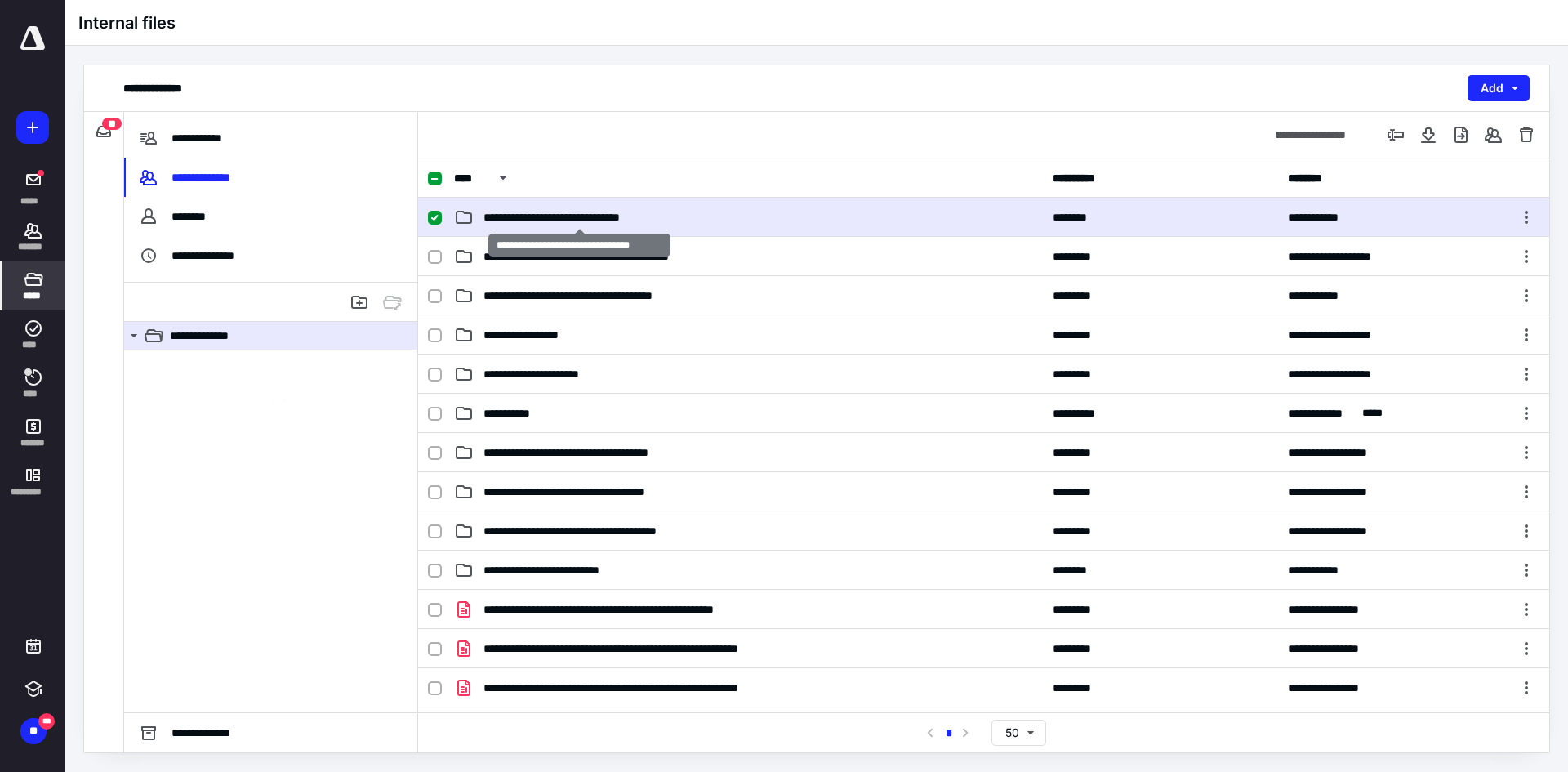 click on "**********" at bounding box center (579, 217) 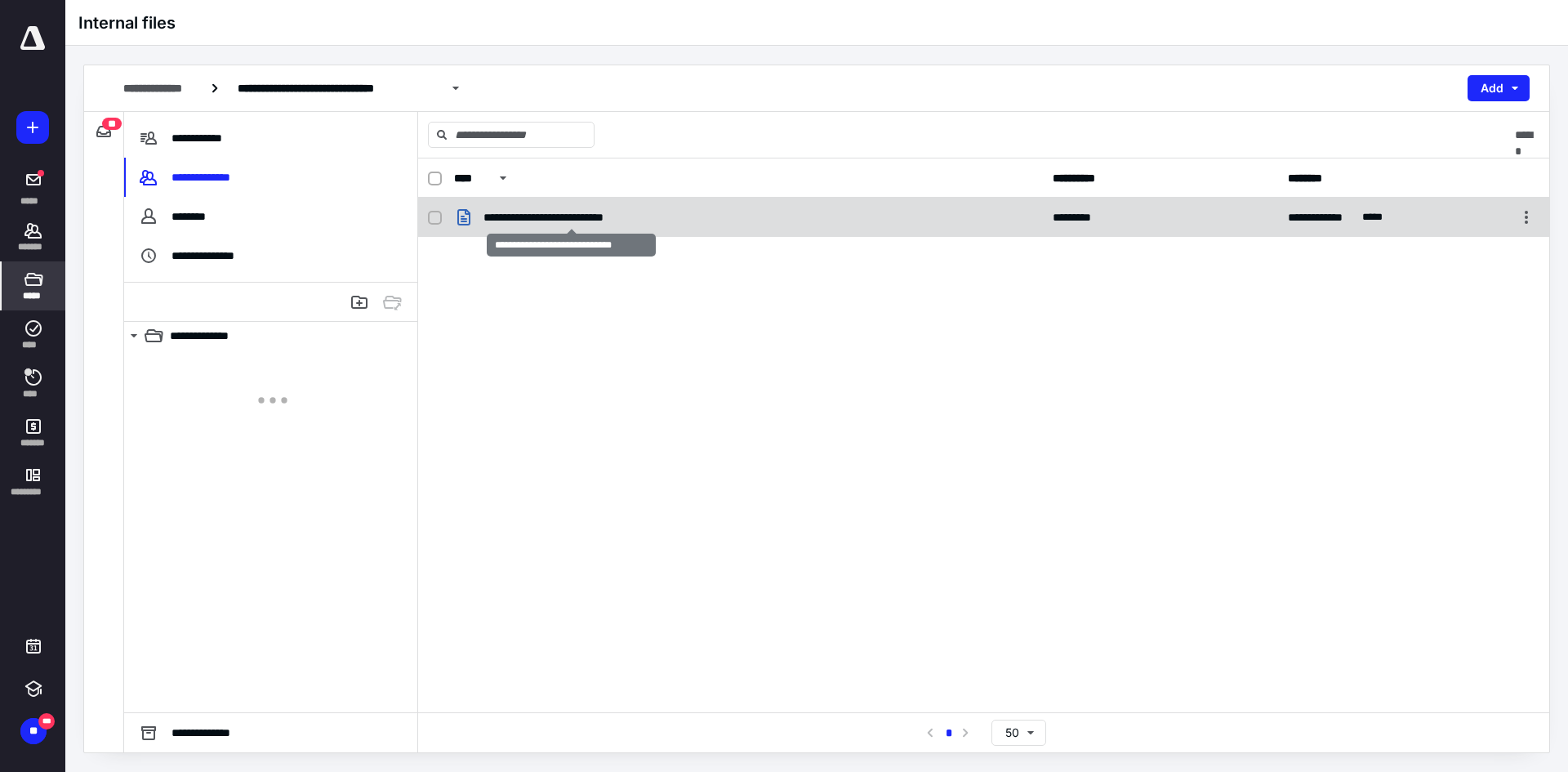 click on "**********" at bounding box center [571, 217] 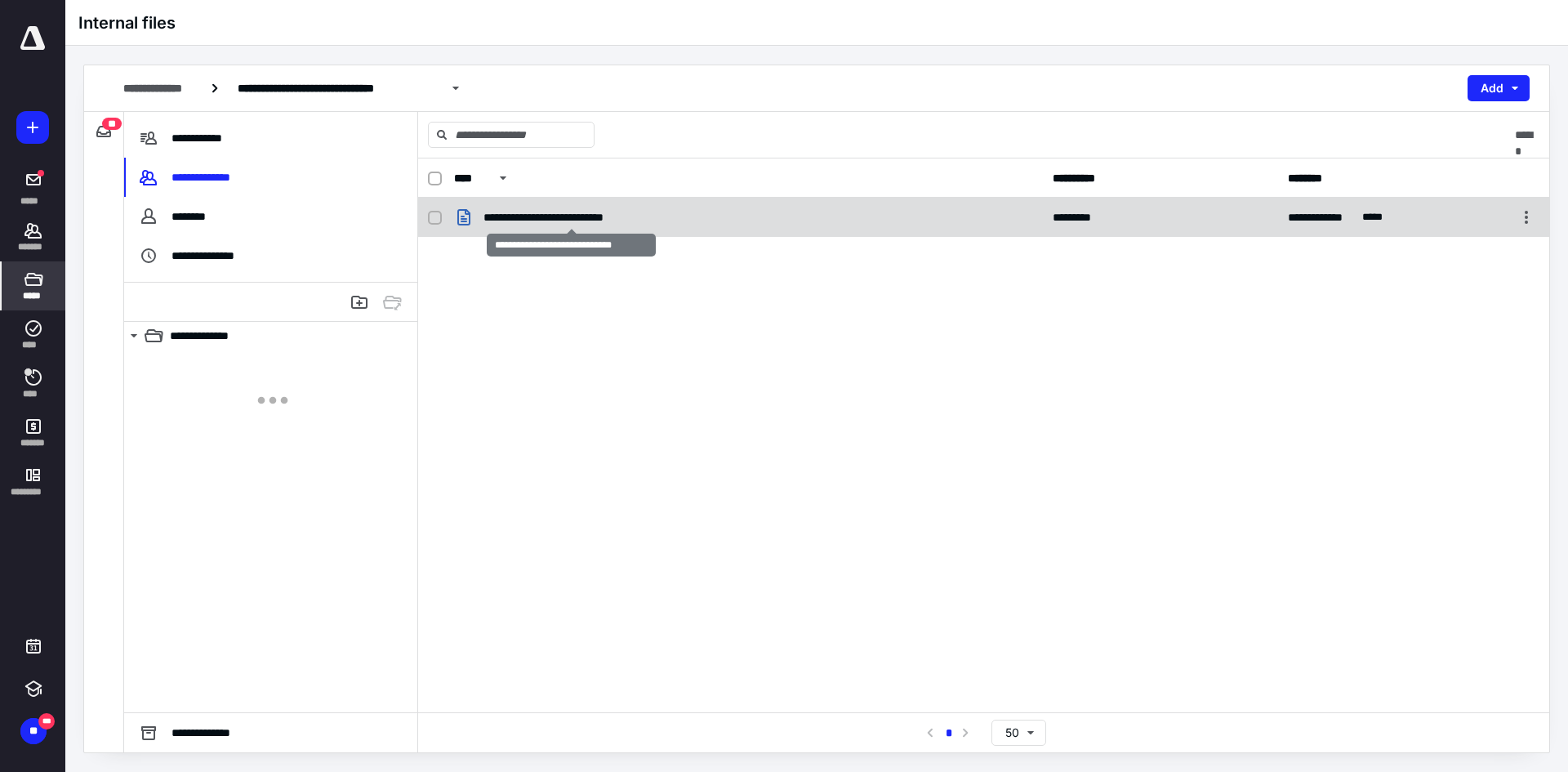 checkbox on "true" 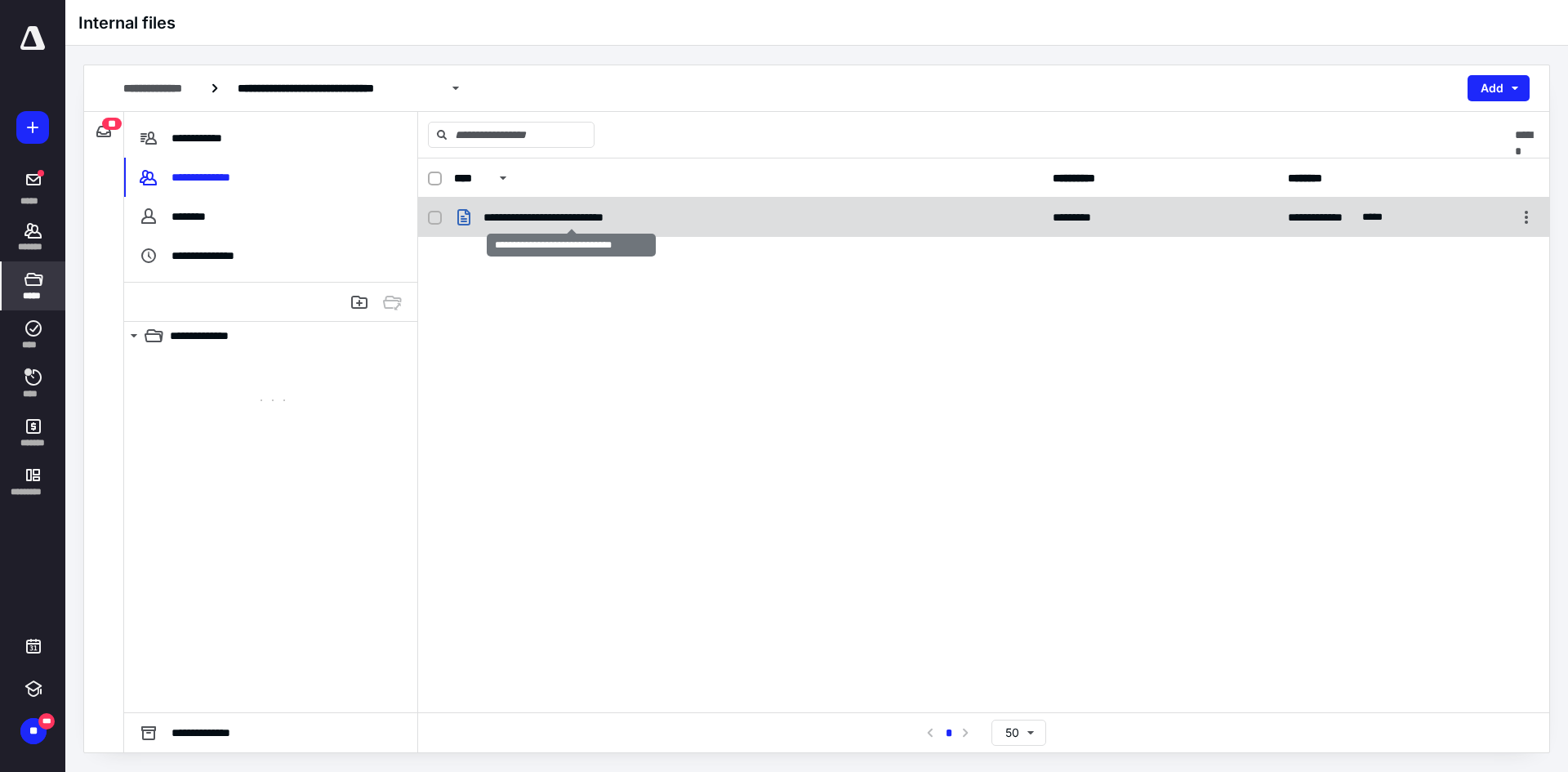 checkbox on "true" 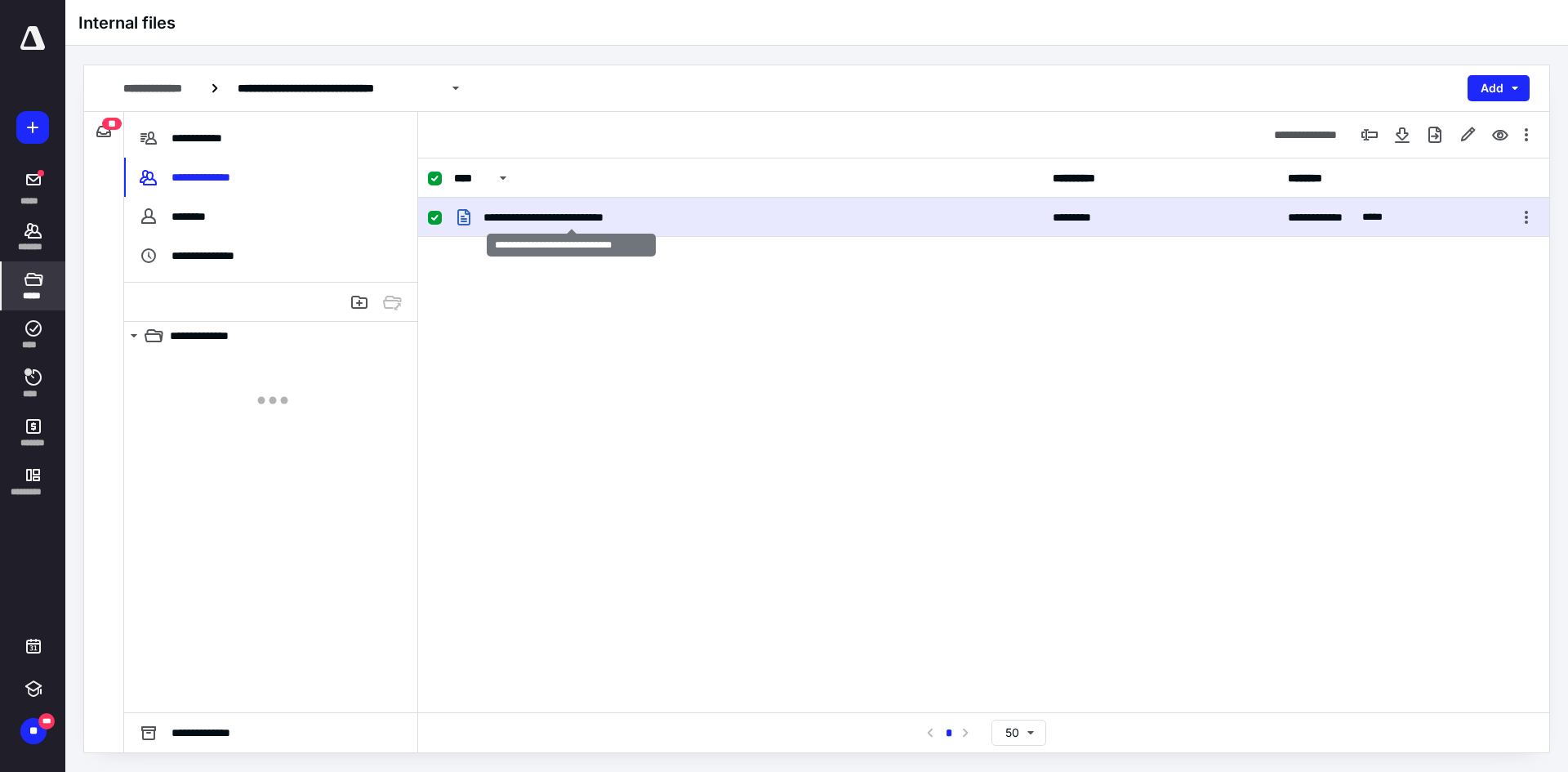 click on "**********" at bounding box center (571, 217) 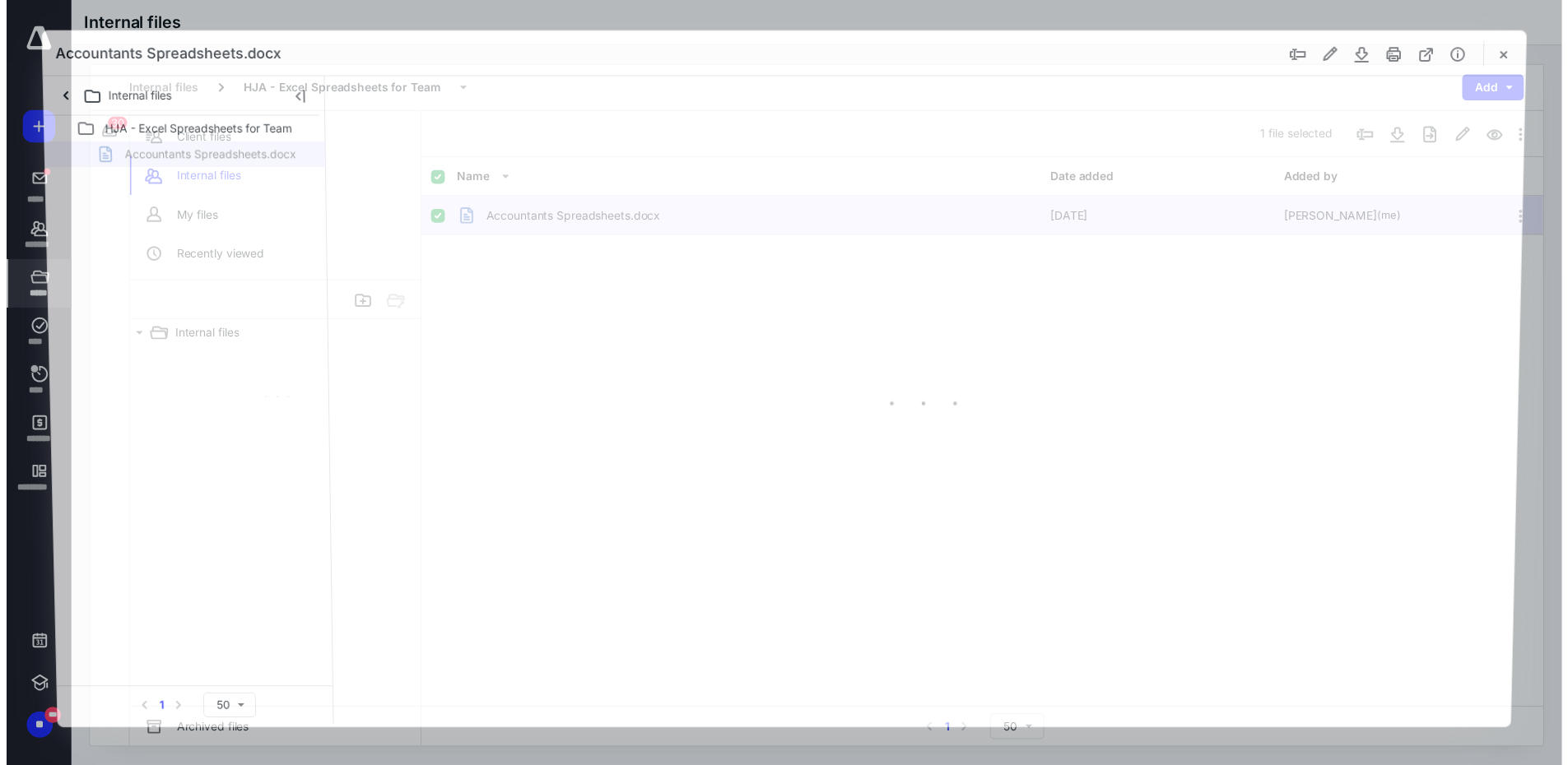 scroll, scrollTop: 0, scrollLeft: 0, axis: both 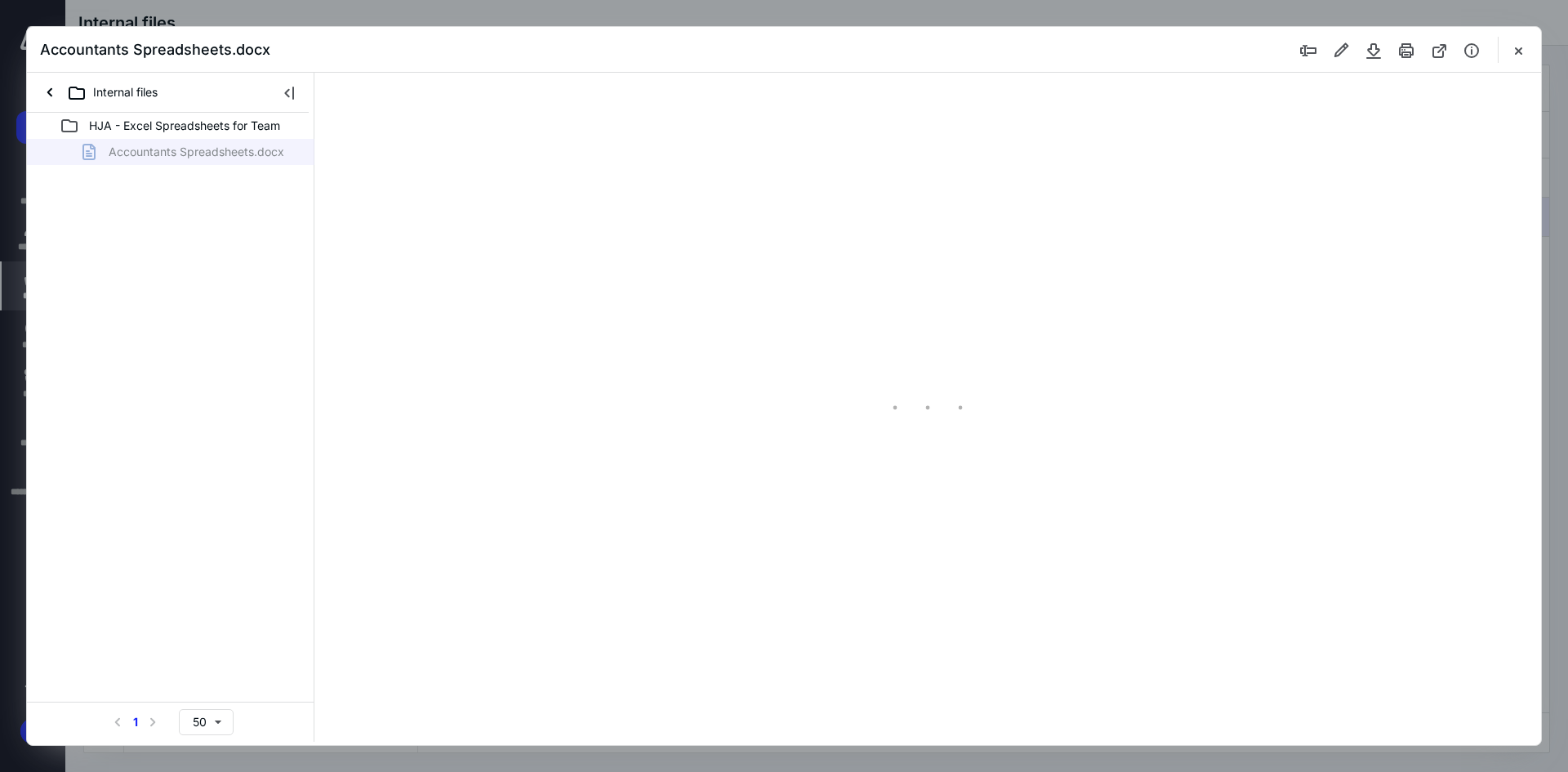 type on "241" 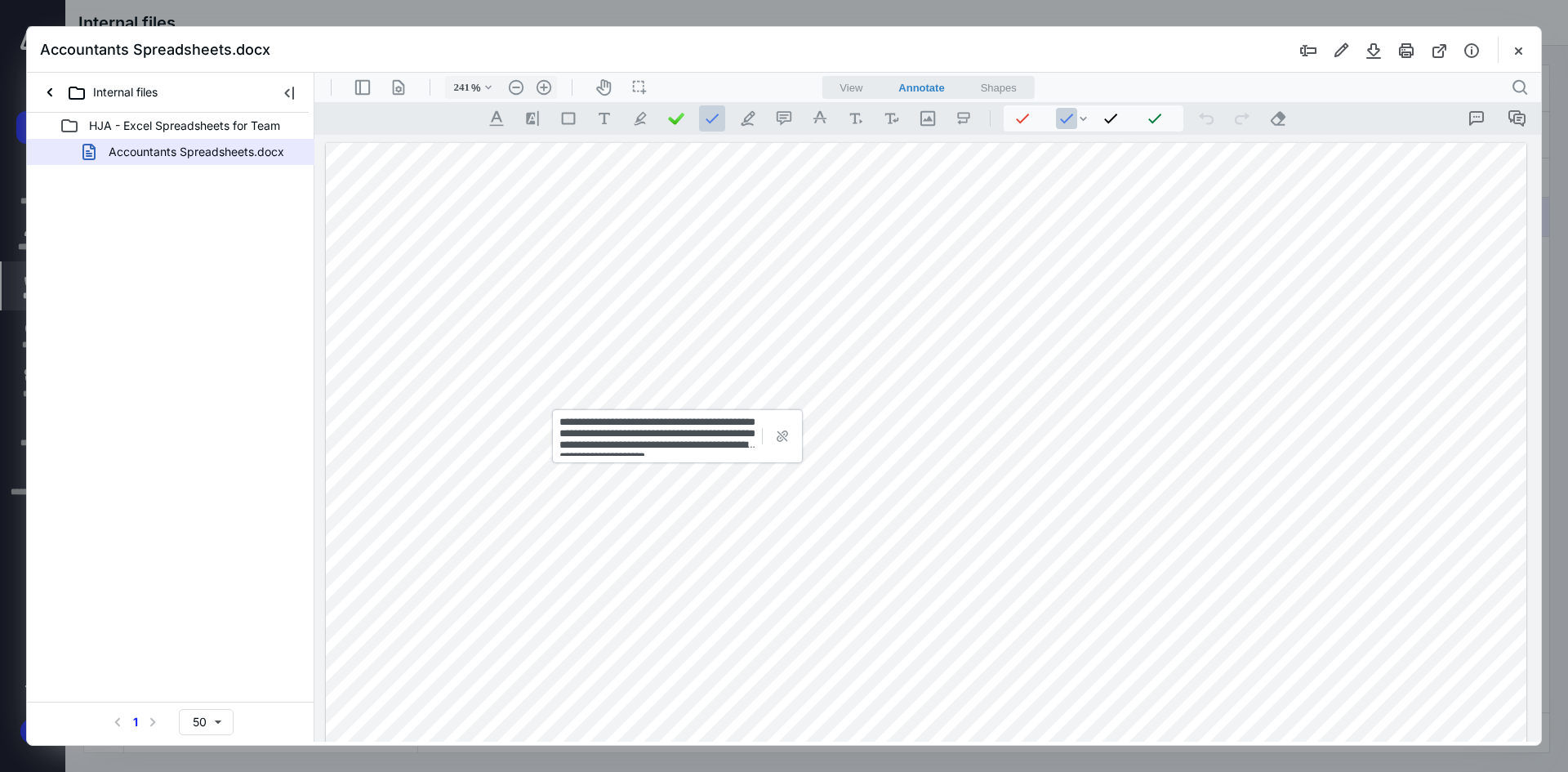 click at bounding box center (679, 395) 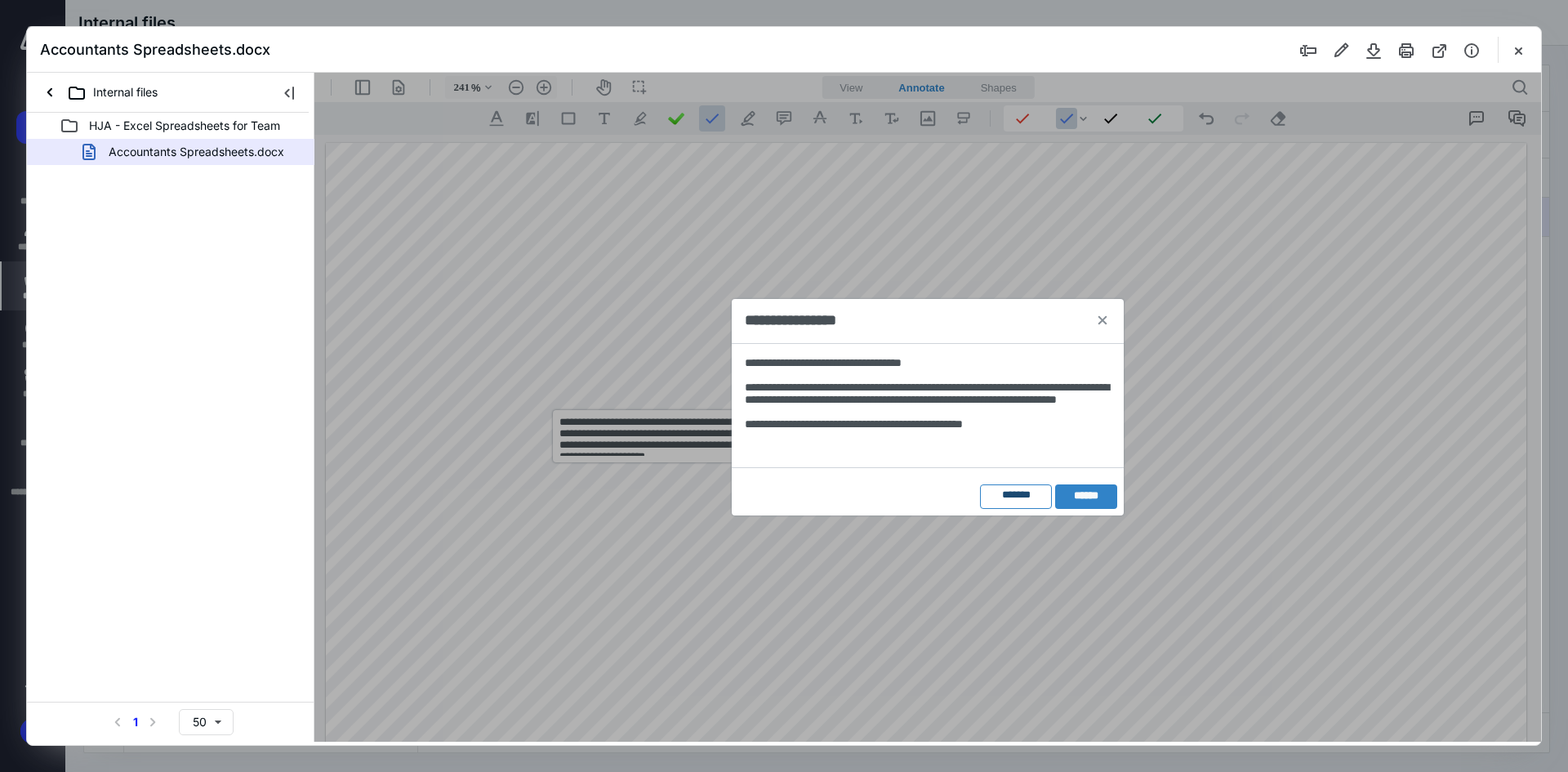 click on "*******" at bounding box center (1016, 496) 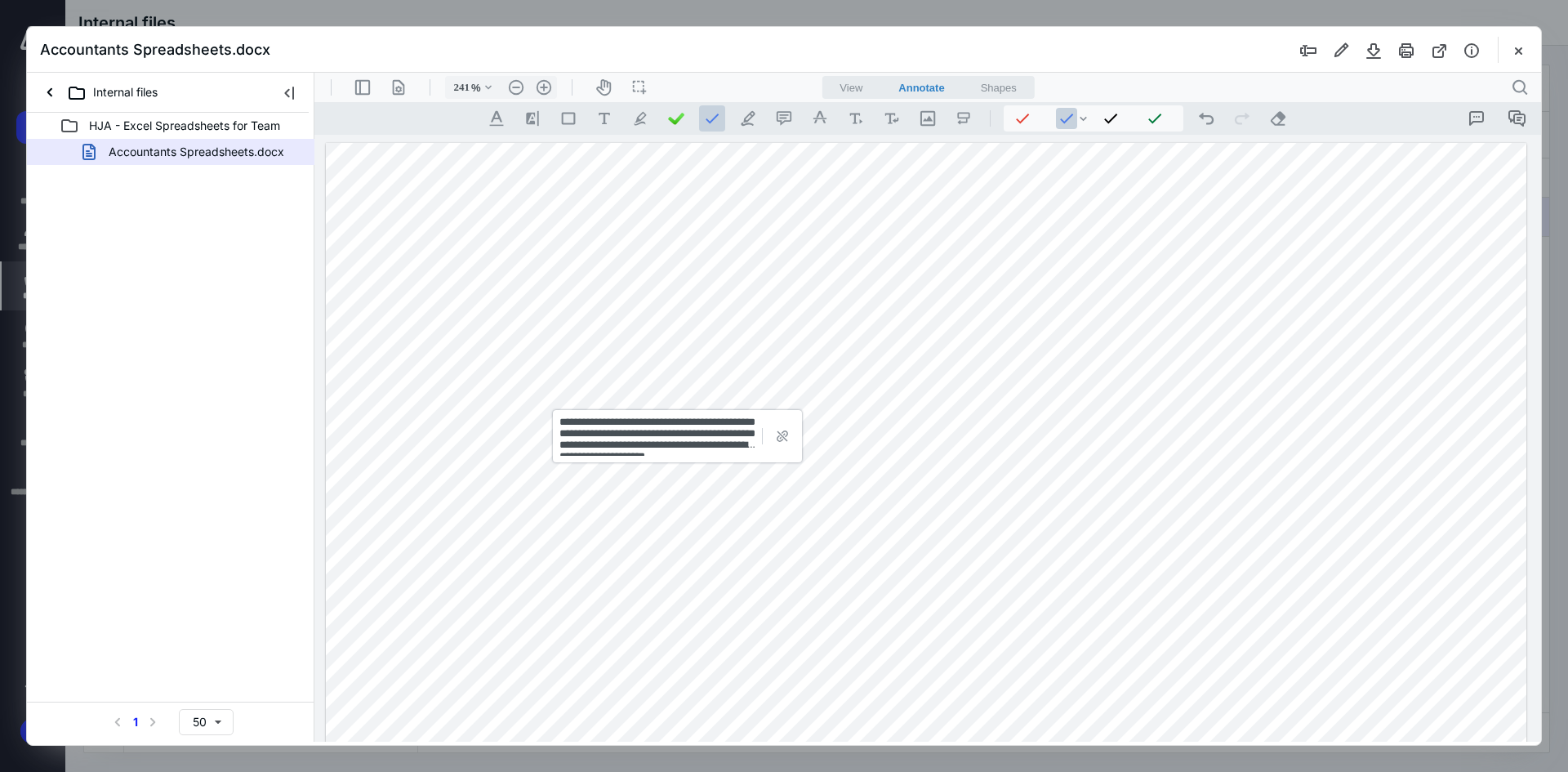 click at bounding box center (679, 395) 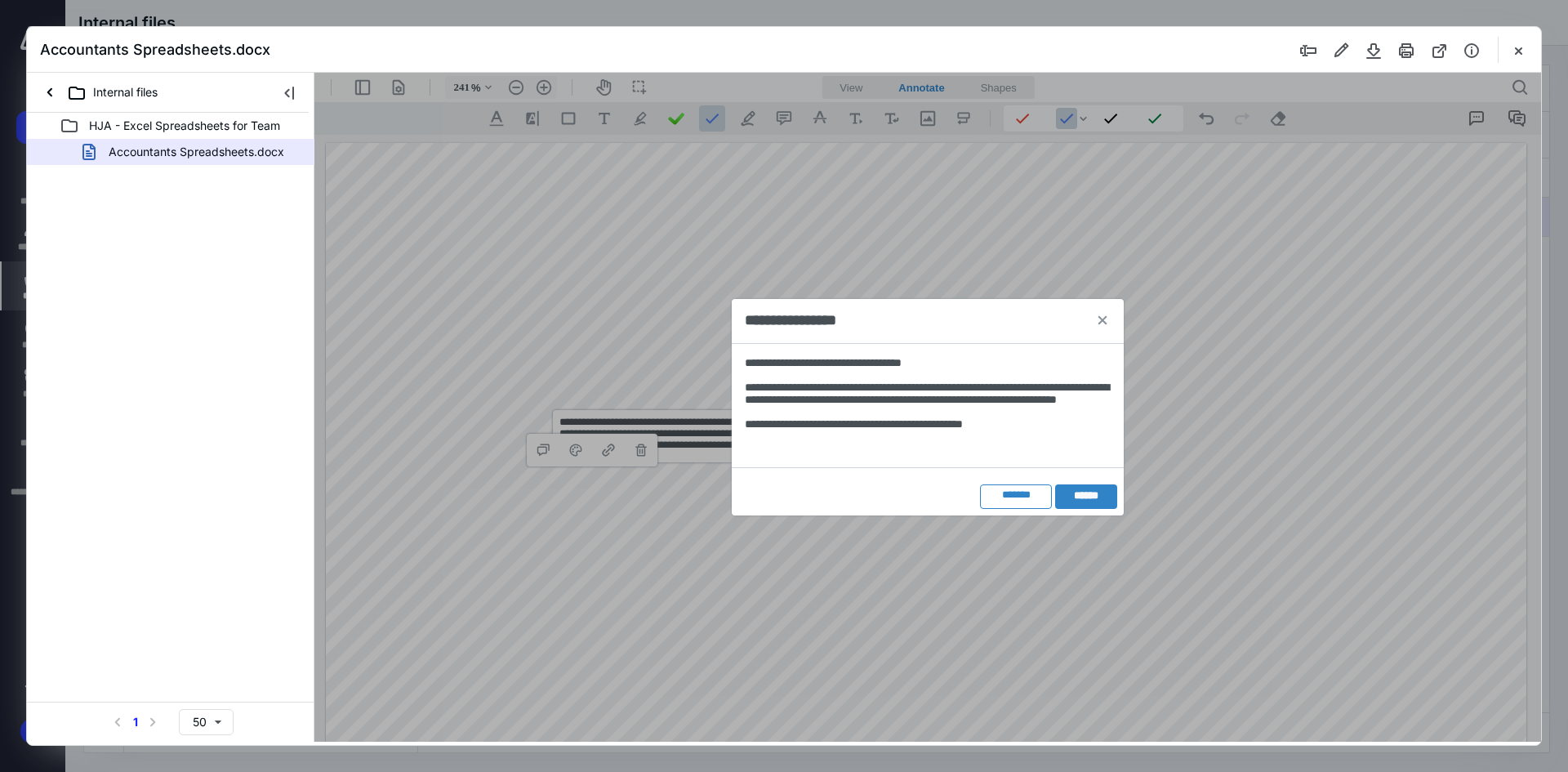 click on "**********" at bounding box center (1102, 320) 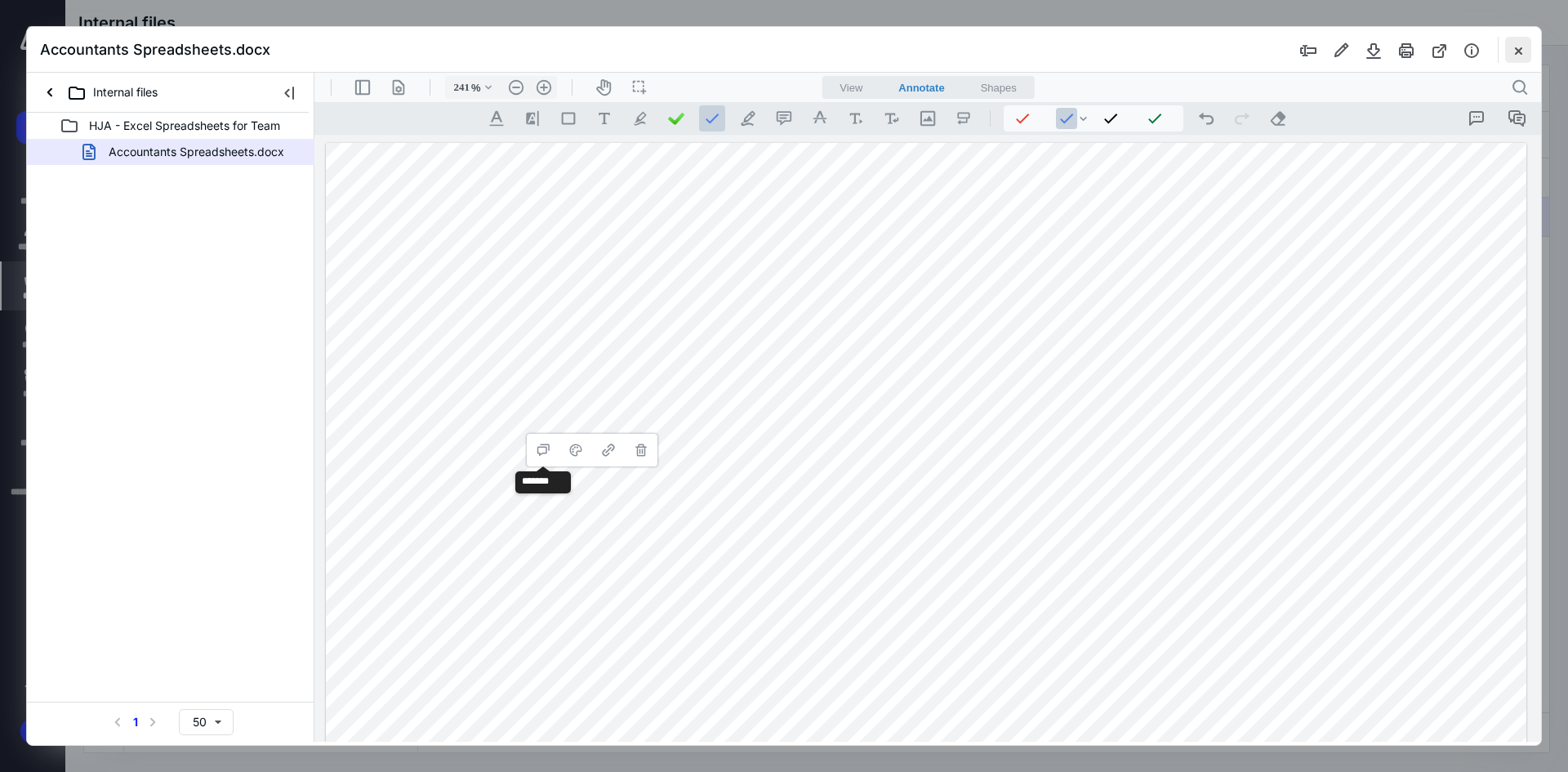click at bounding box center (1518, 50) 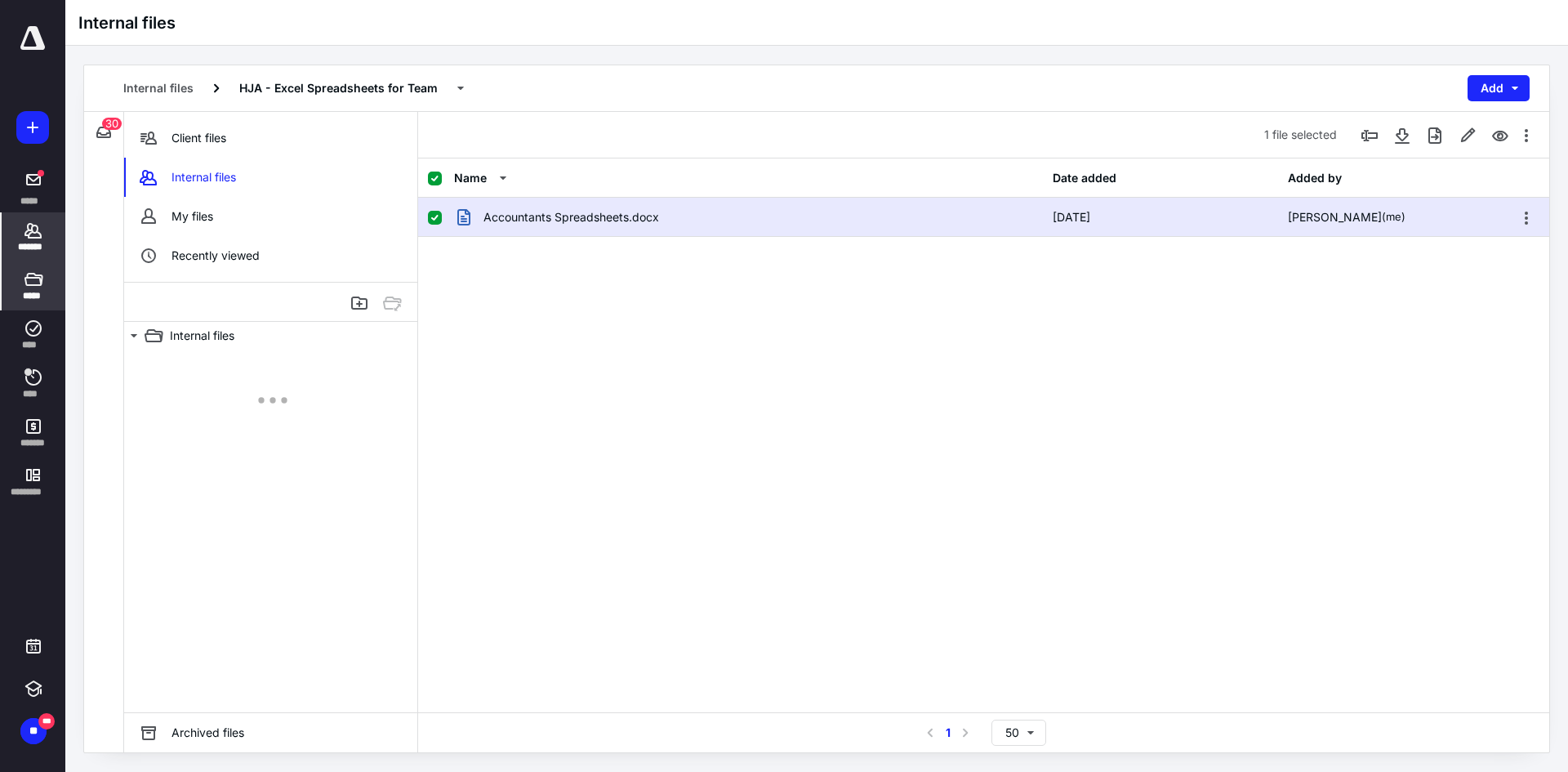 click on "*******" at bounding box center (33, 247) 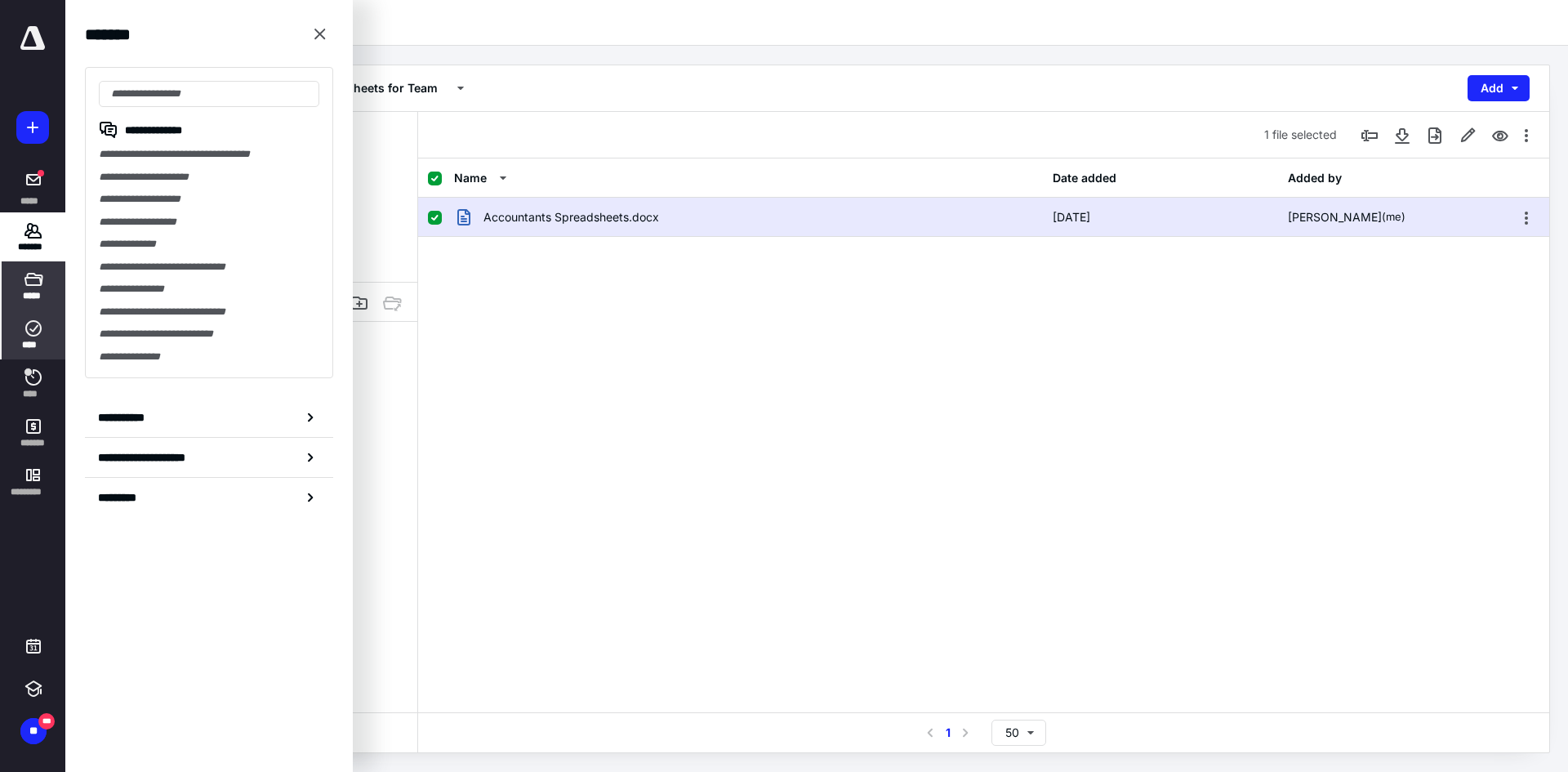 click on "****" at bounding box center (33, 345) 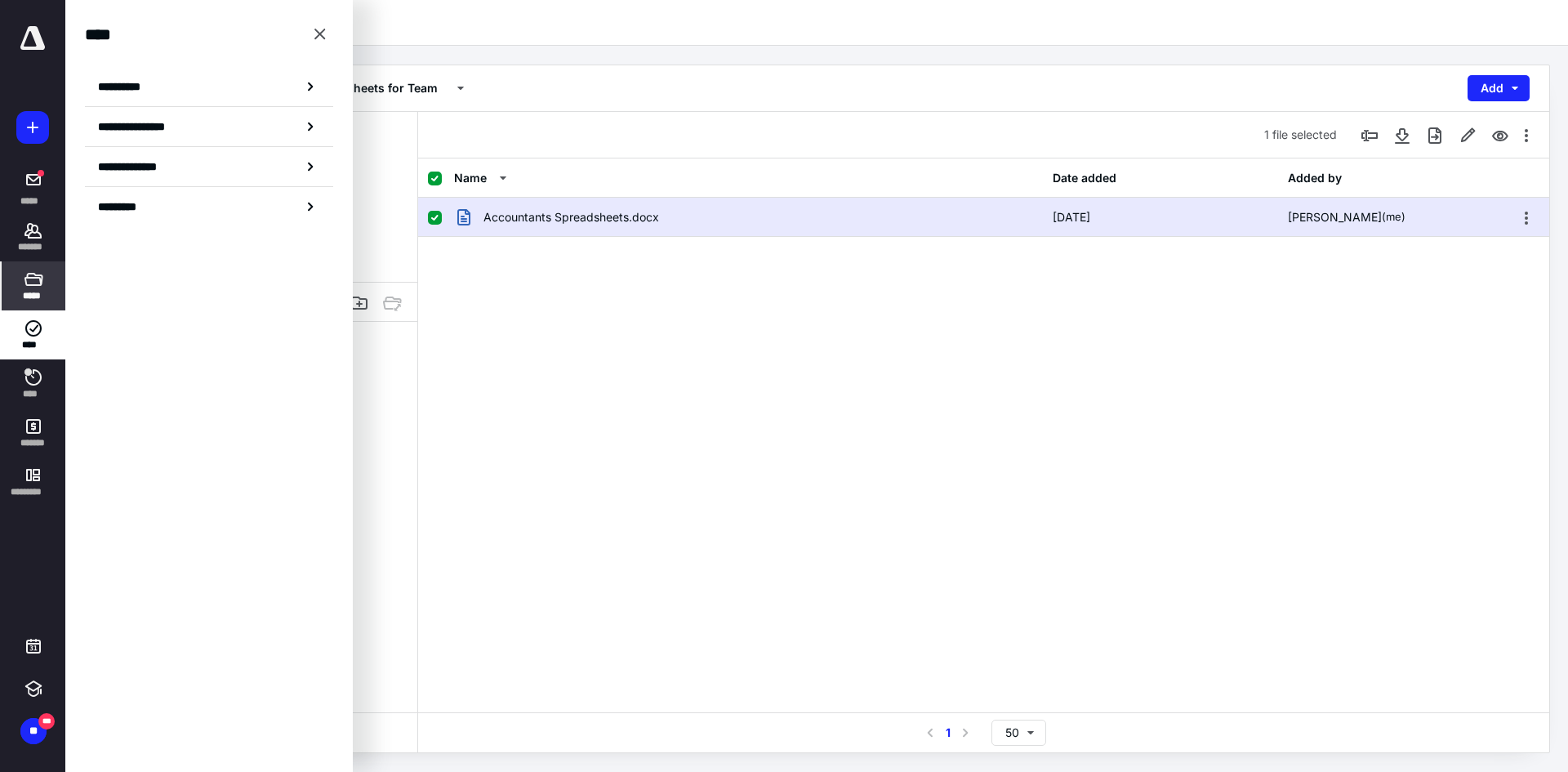 click on "**********" at bounding box center (125, 87) 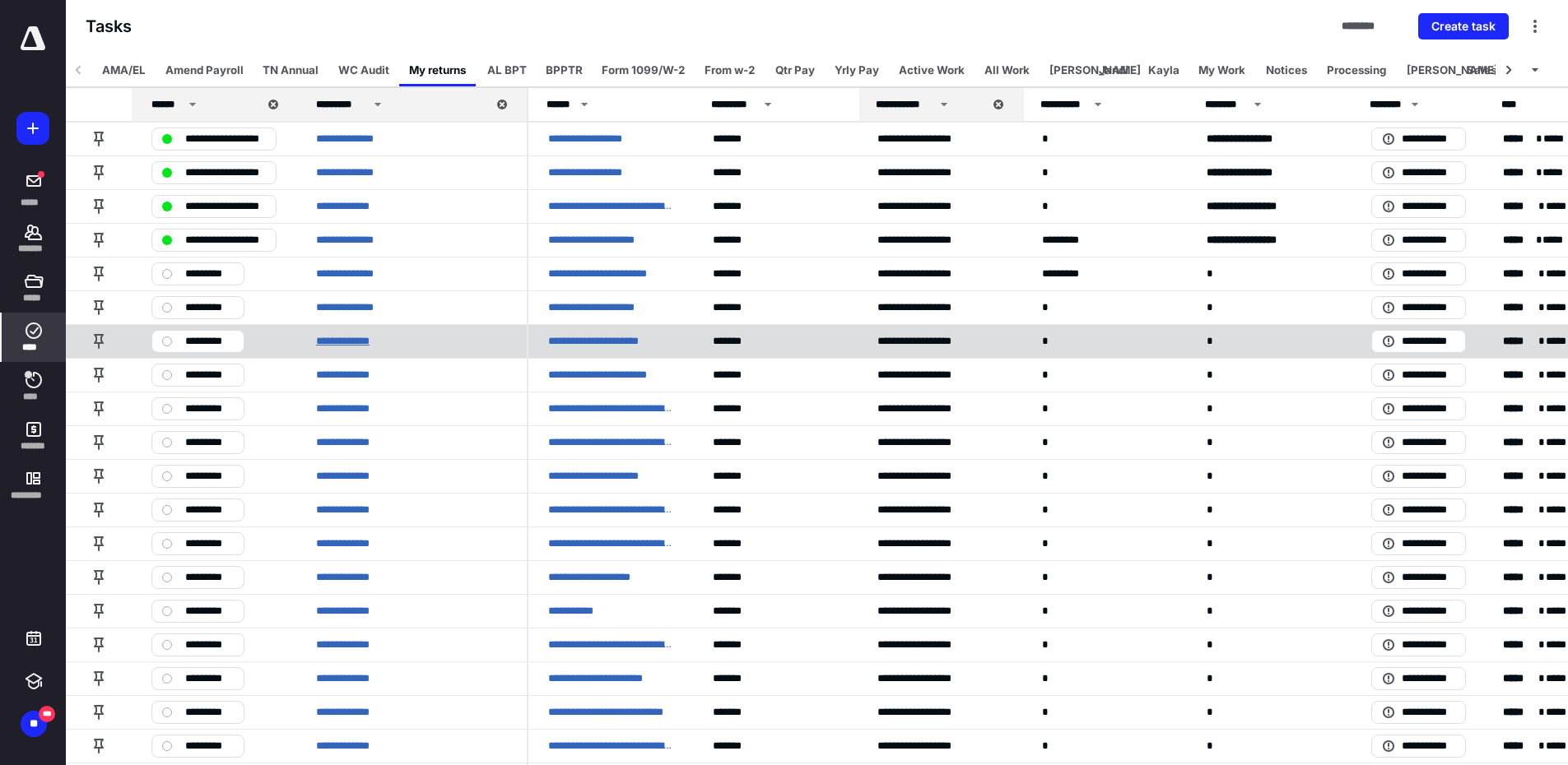 click on "**********" at bounding box center (352, 341) 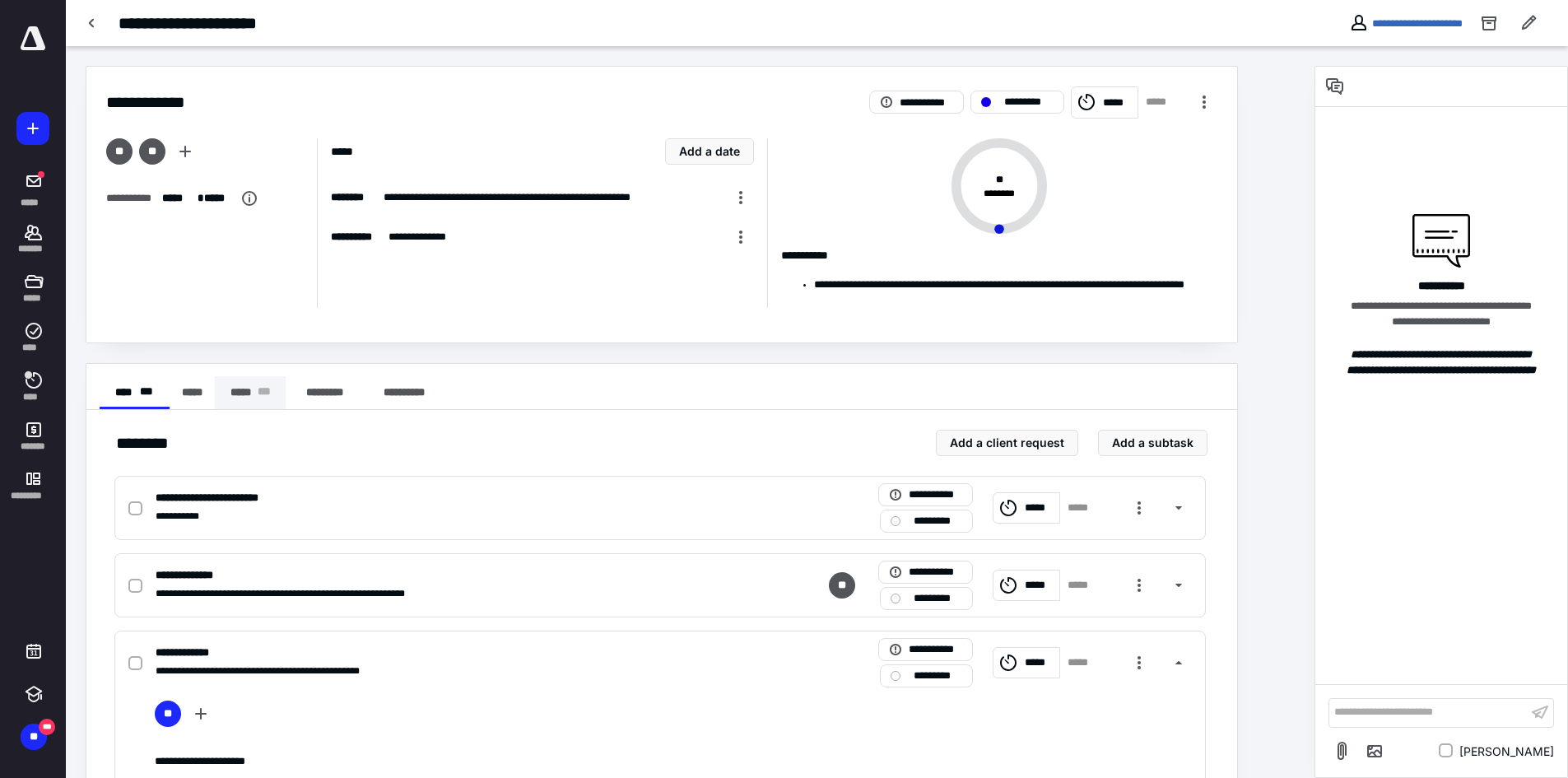 click on "***** * * *" at bounding box center (250, 393) 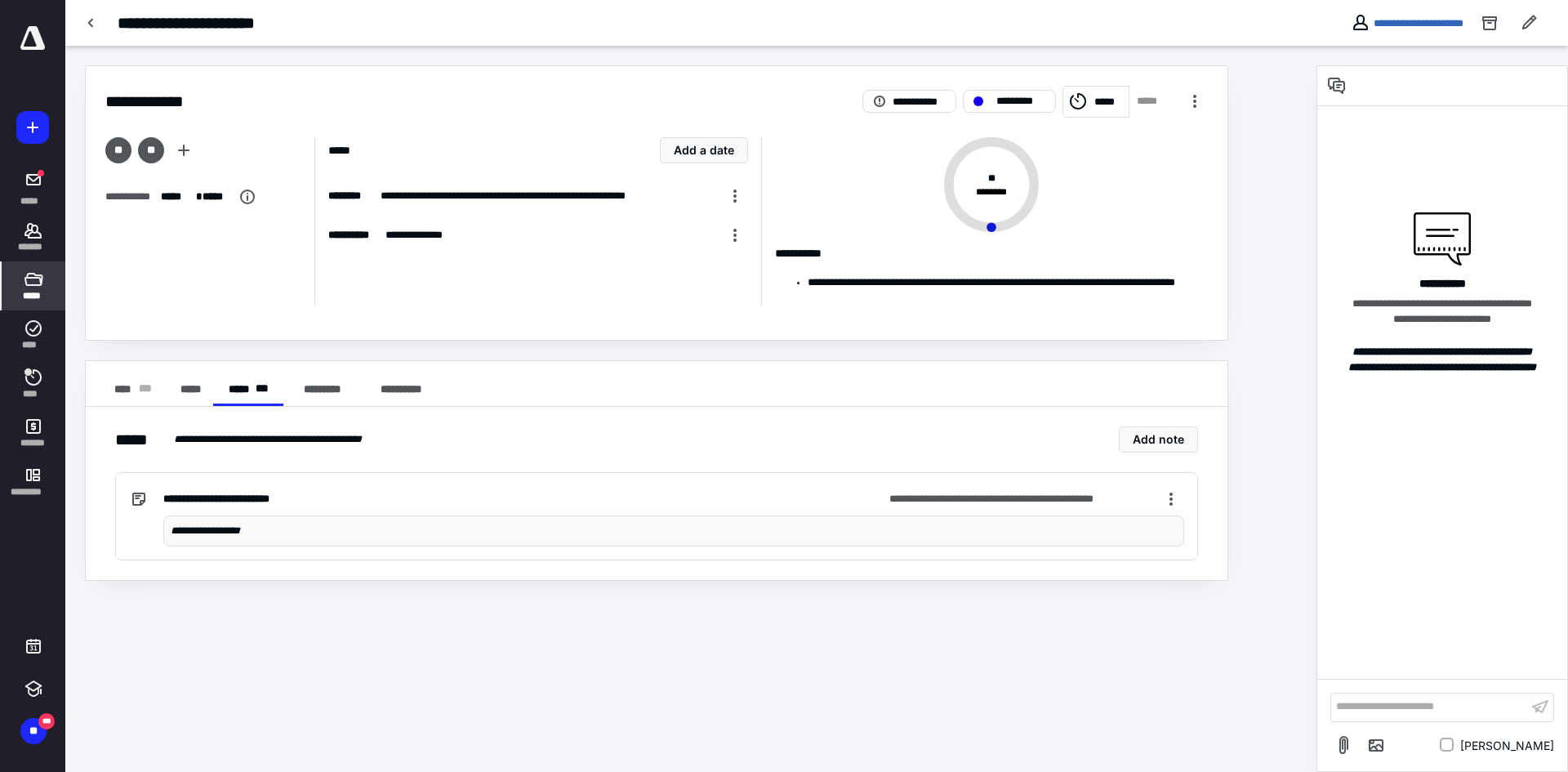 click on "*****" at bounding box center [33, 296] 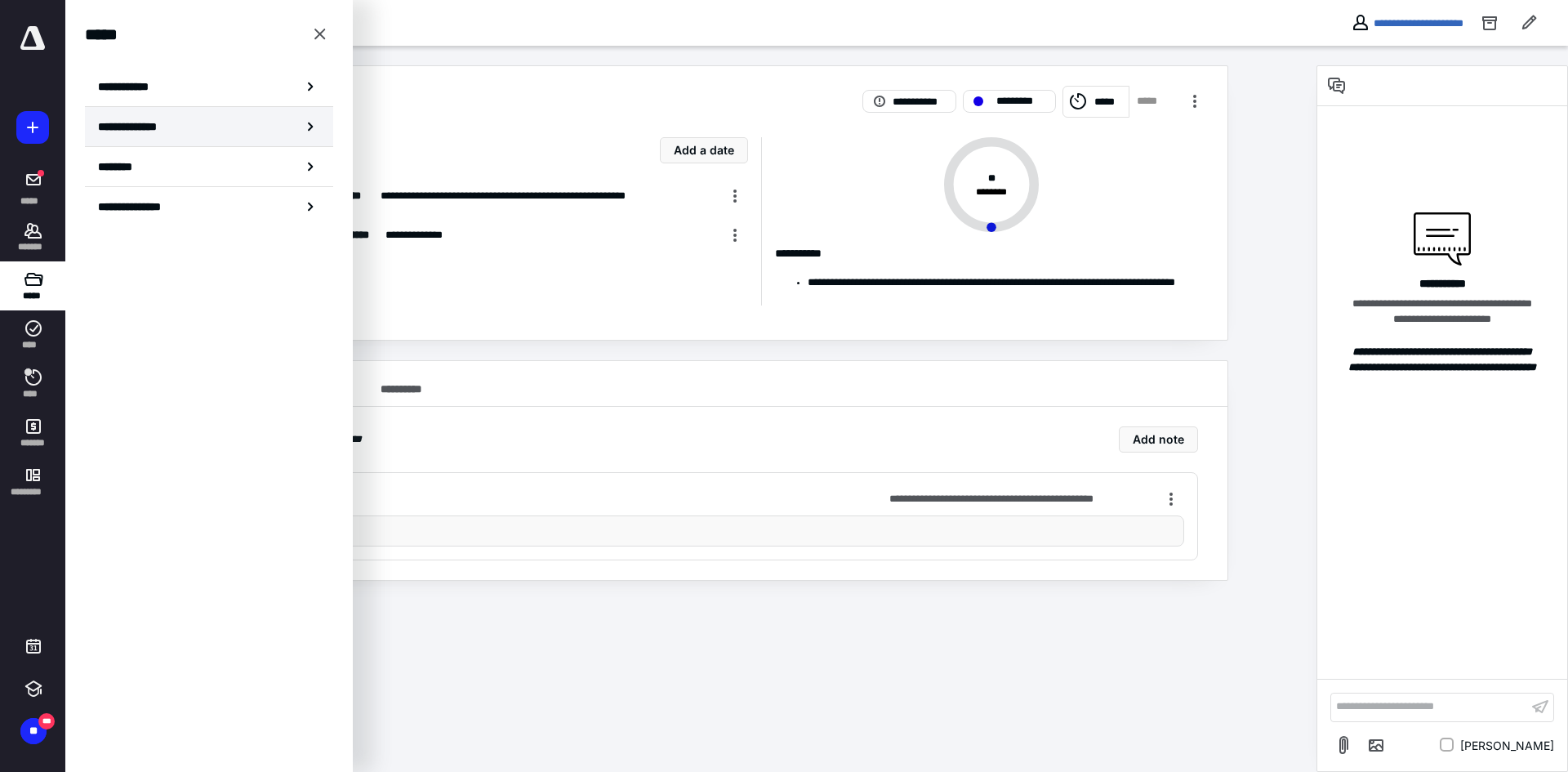click on "**********" at bounding box center (133, 127) 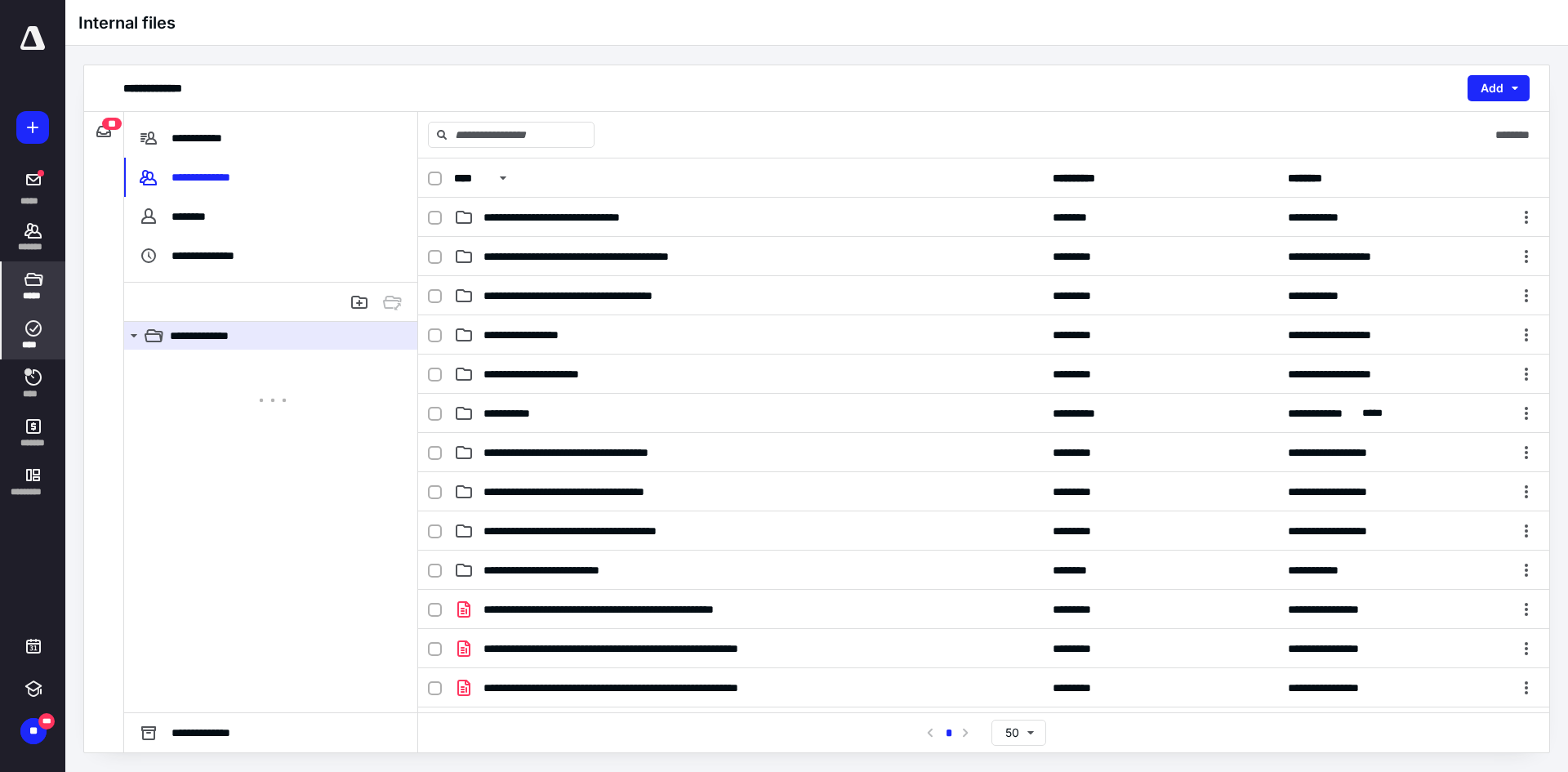 click on "****" at bounding box center [33, 345] 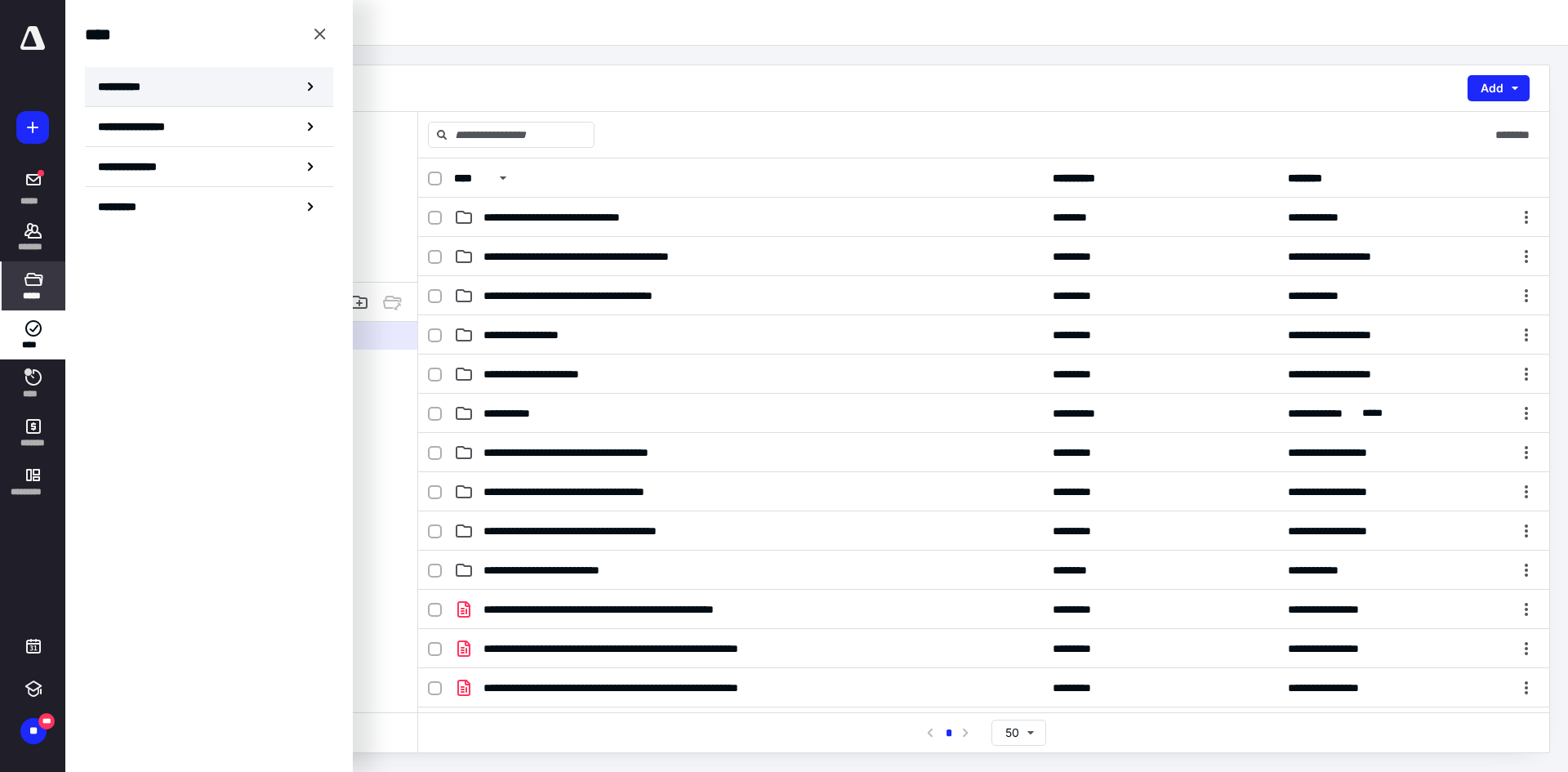 click on "**********" at bounding box center [125, 87] 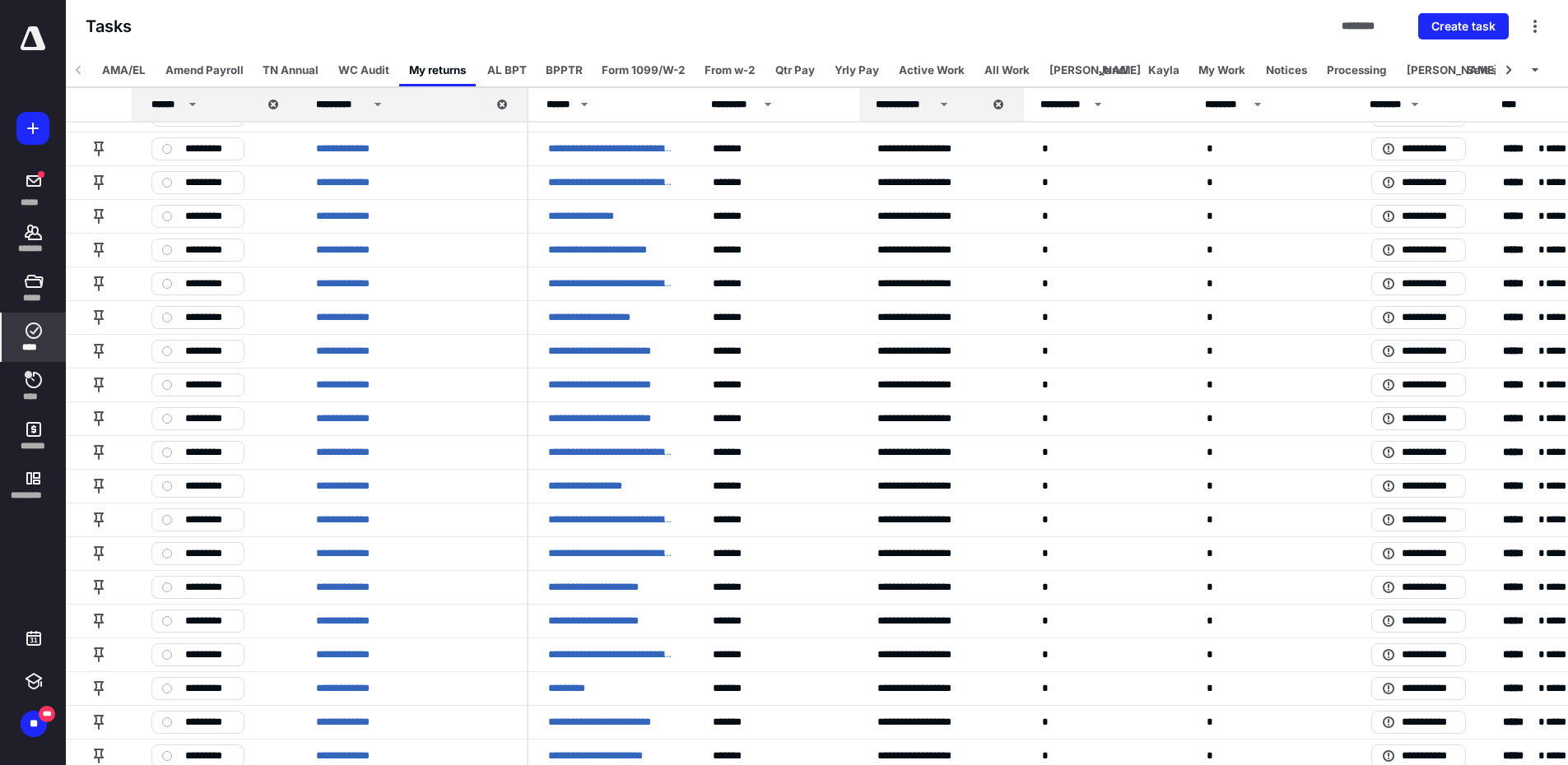 scroll, scrollTop: 1234, scrollLeft: 0, axis: vertical 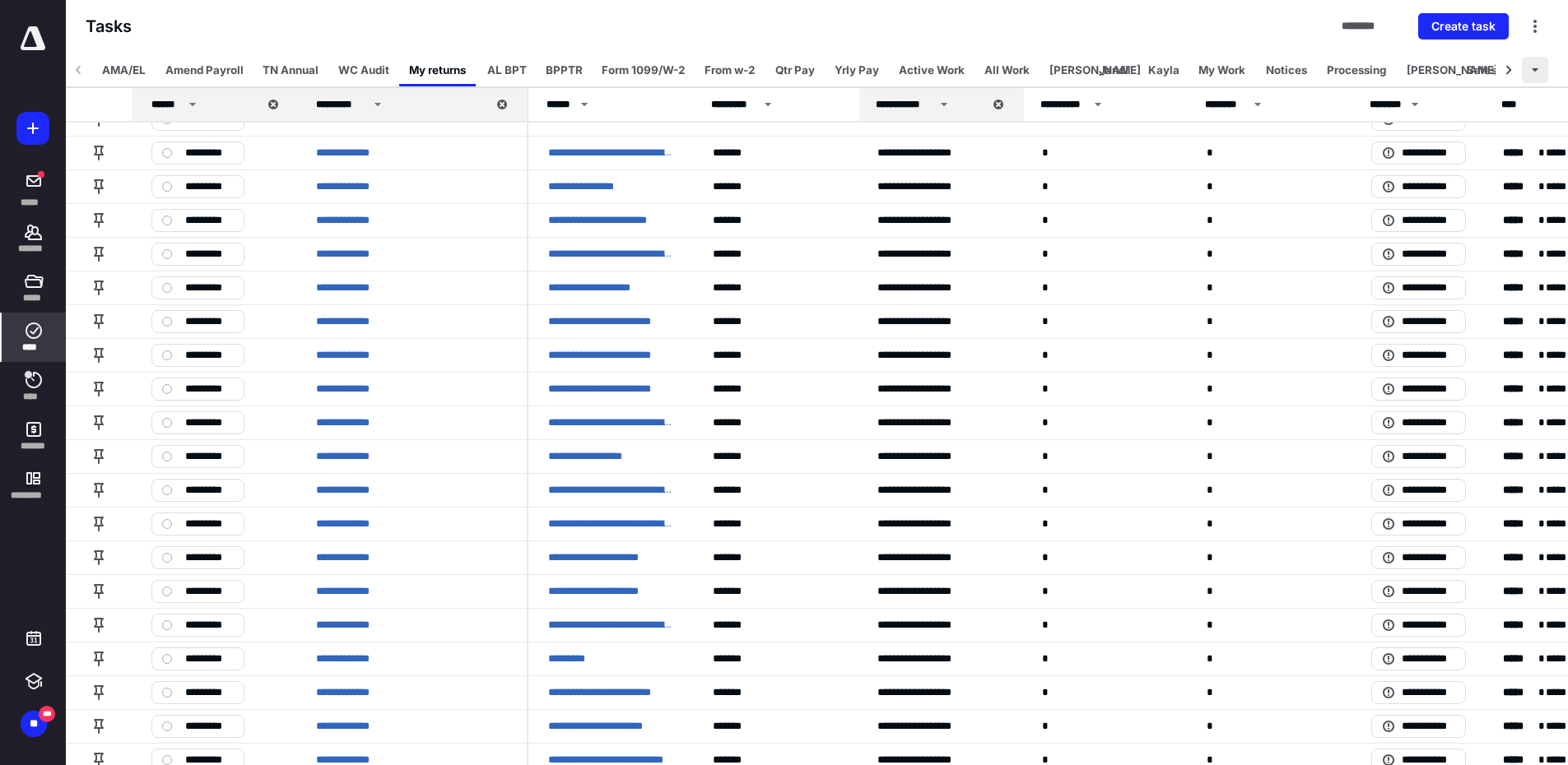 click at bounding box center (1535, 70) 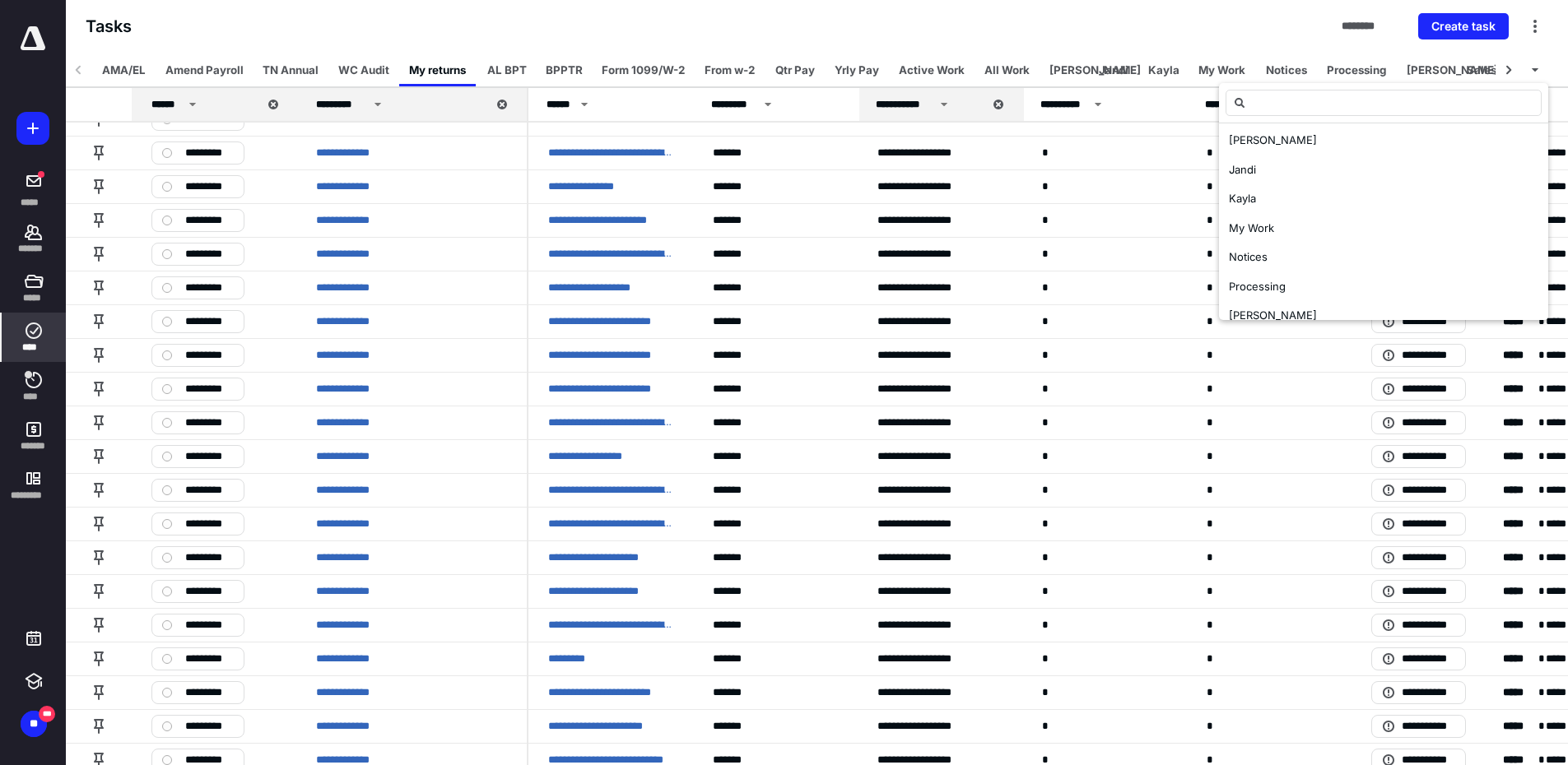 scroll, scrollTop: 492, scrollLeft: 0, axis: vertical 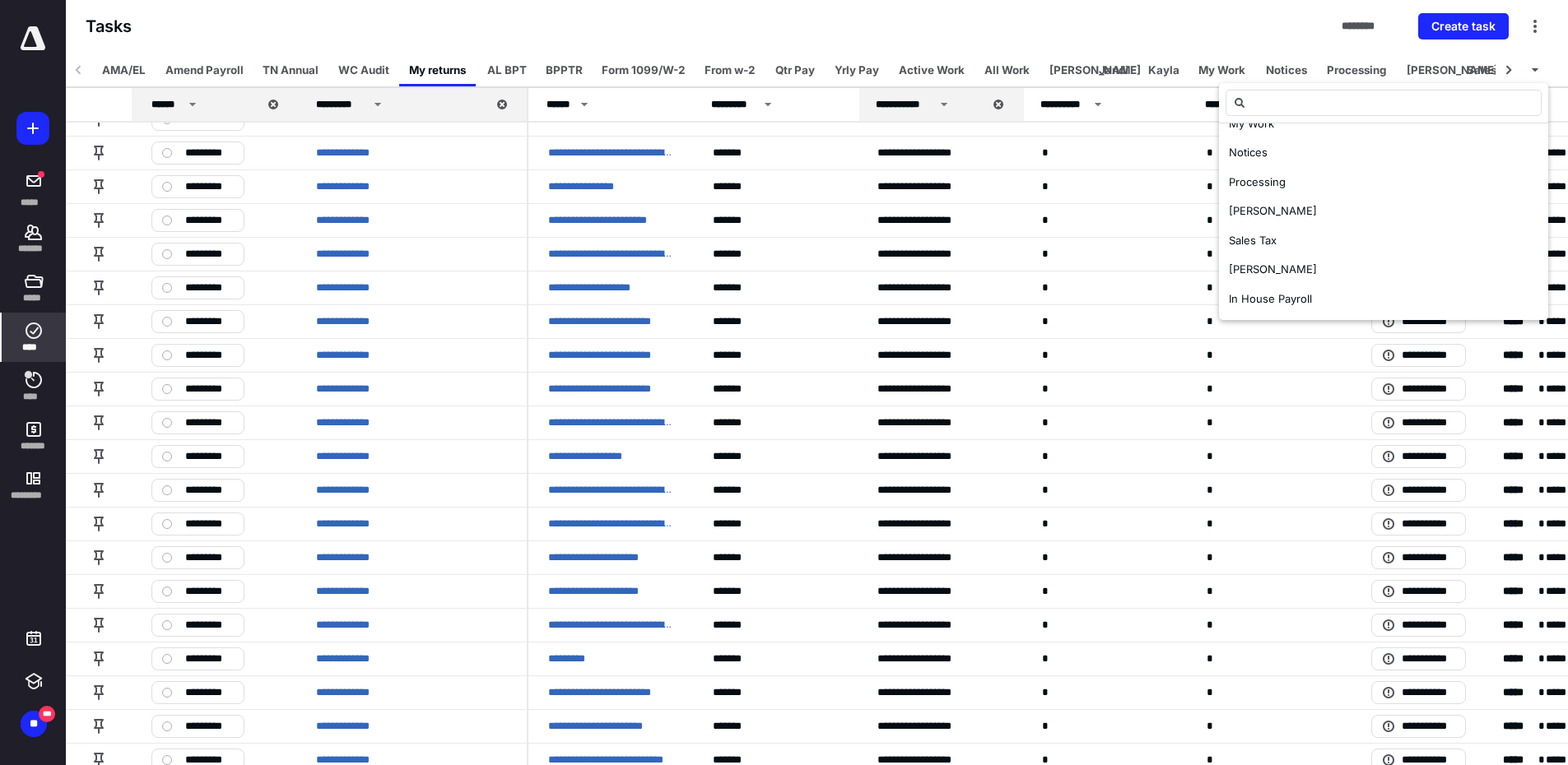 click on "In House Payroll" at bounding box center [1270, 299] 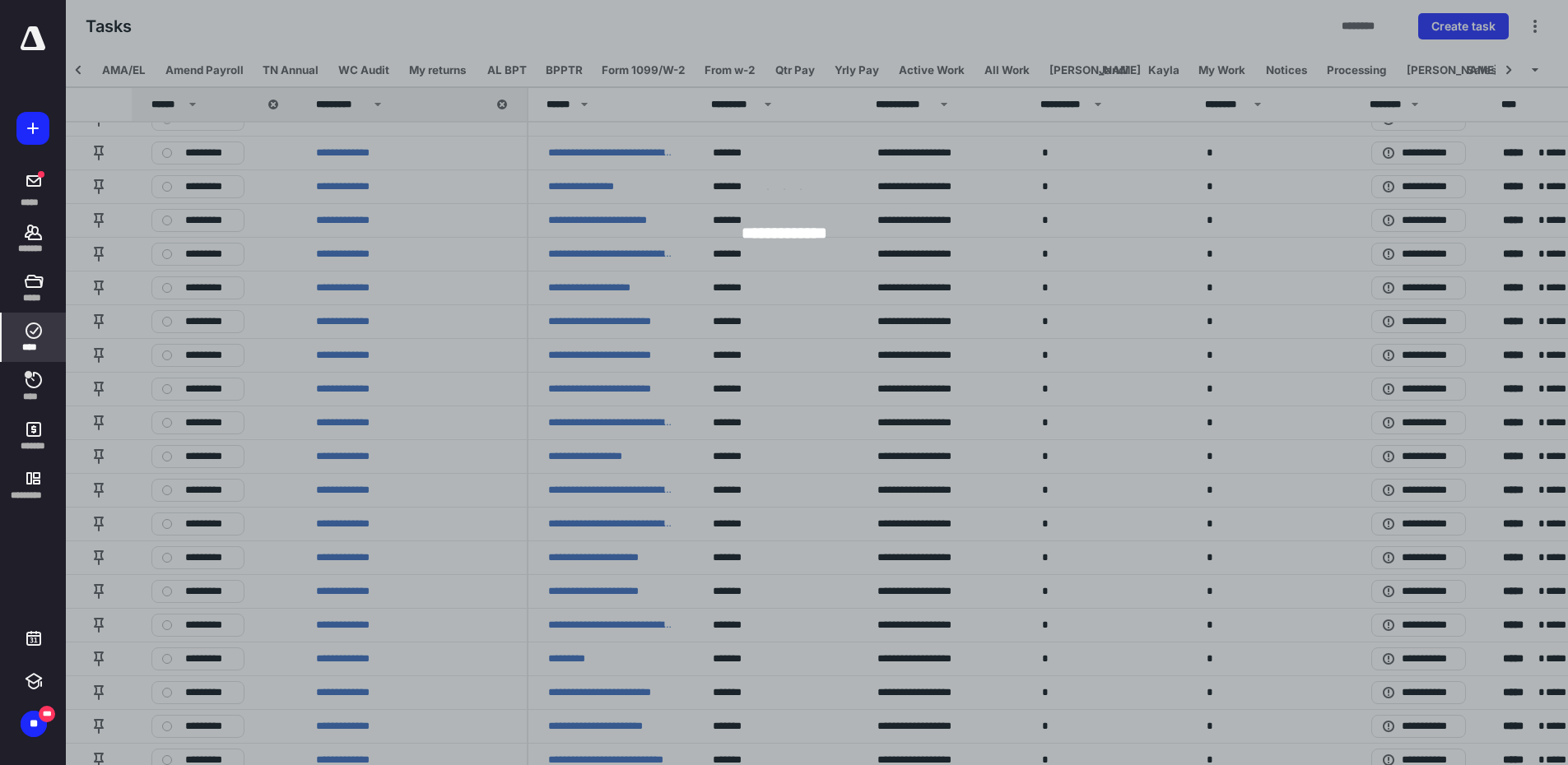 scroll, scrollTop: 0, scrollLeft: 0, axis: both 